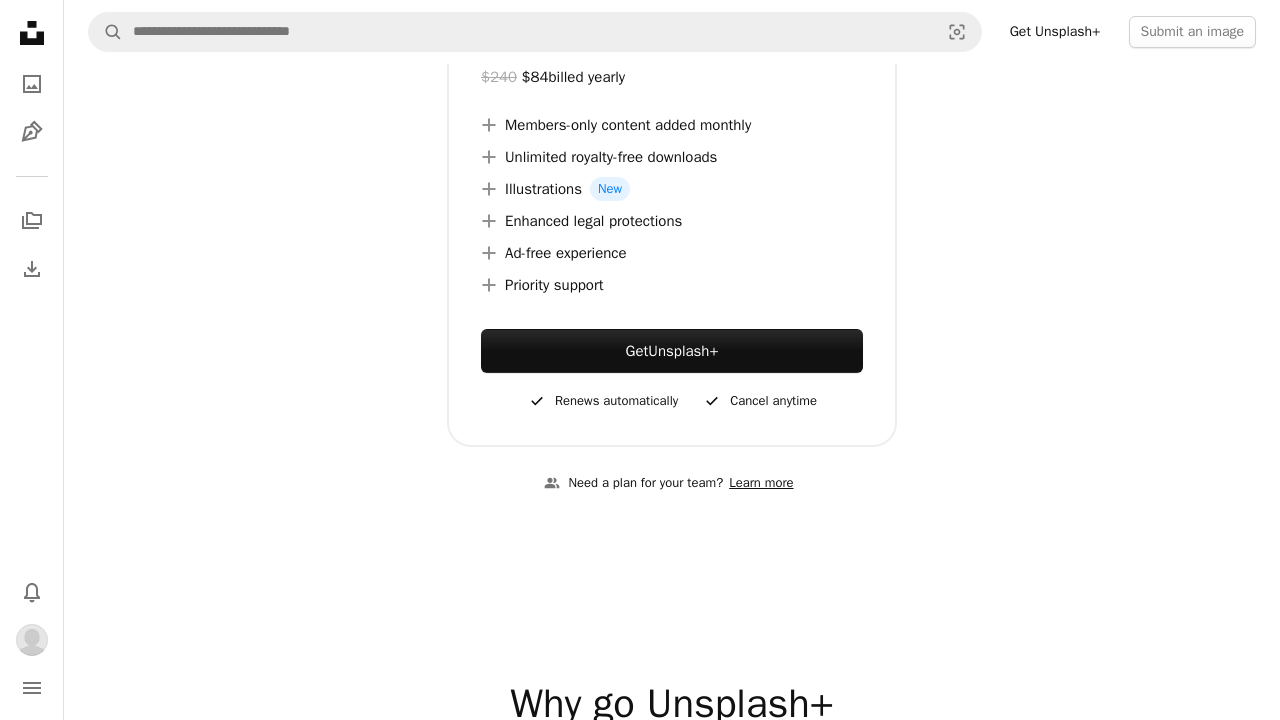 scroll, scrollTop: 37, scrollLeft: 0, axis: vertical 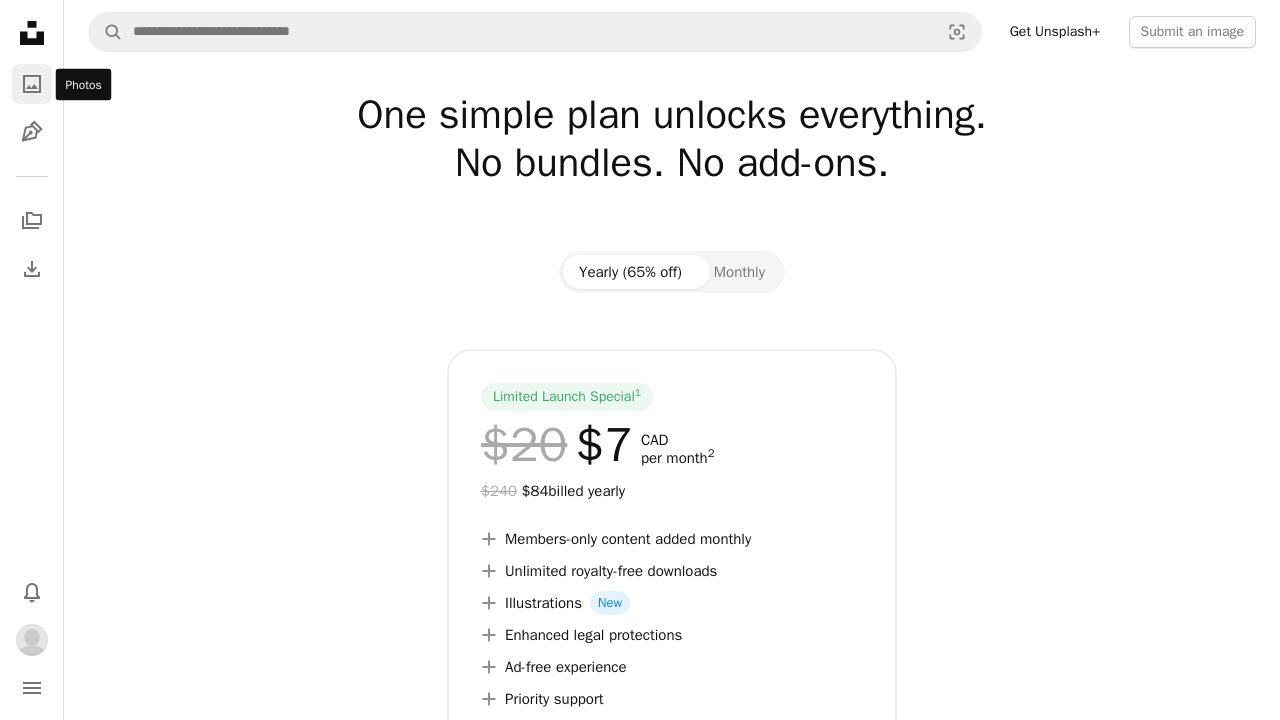 click on "A photo" 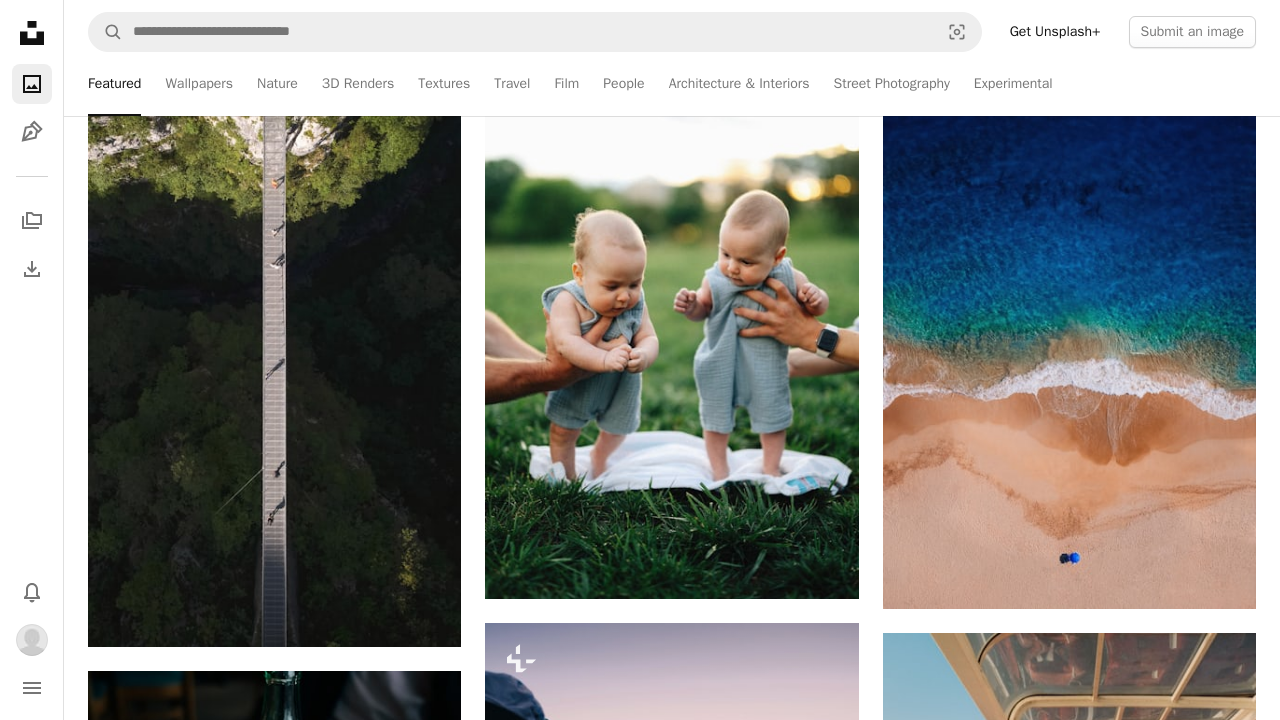 scroll, scrollTop: 3973, scrollLeft: 0, axis: vertical 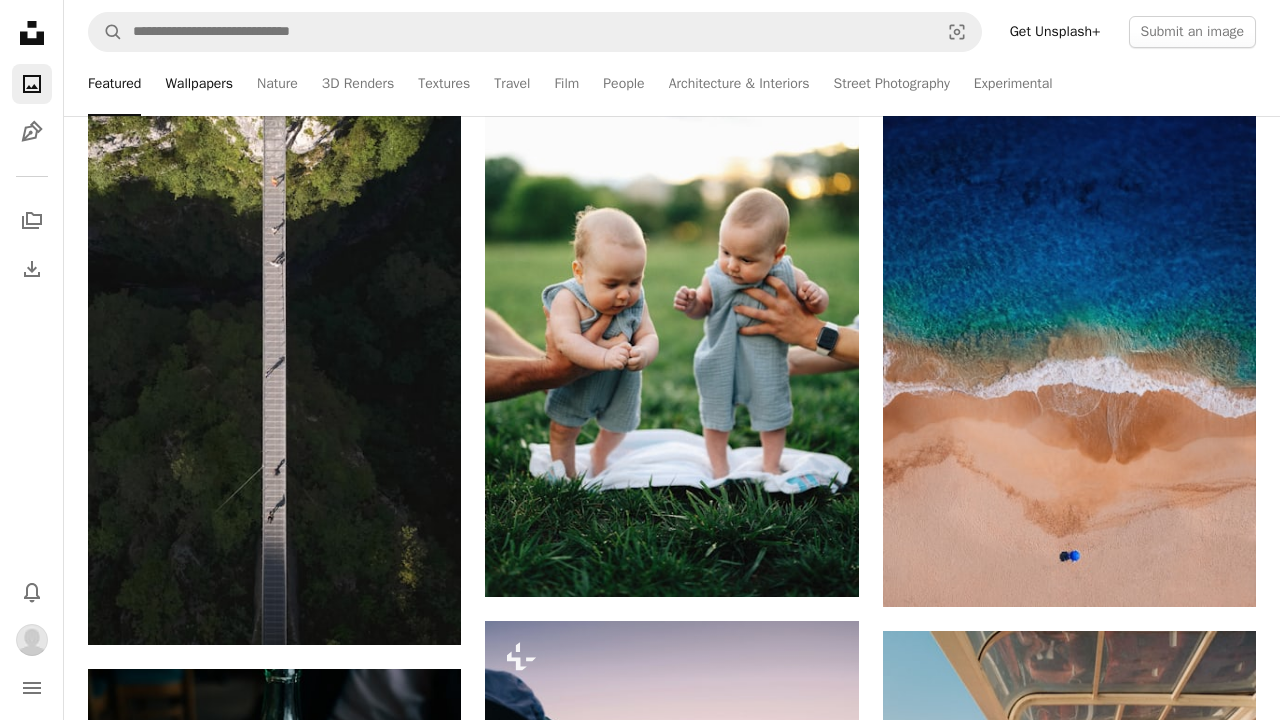 click on "Wallpapers" at bounding box center [199, 84] 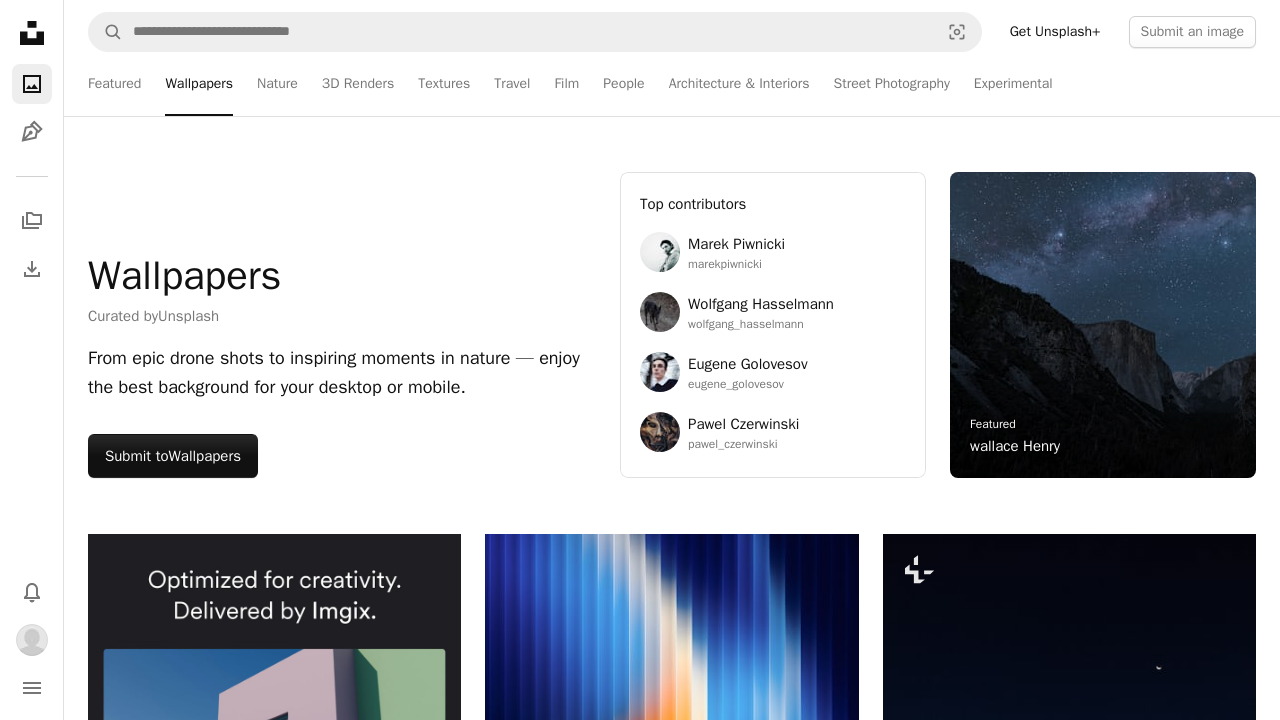 click on "Featured Wallpapers Nature 3D Renders Textures Travel Film People Architecture & Interiors Street Photography Experimental" at bounding box center [710, 84] 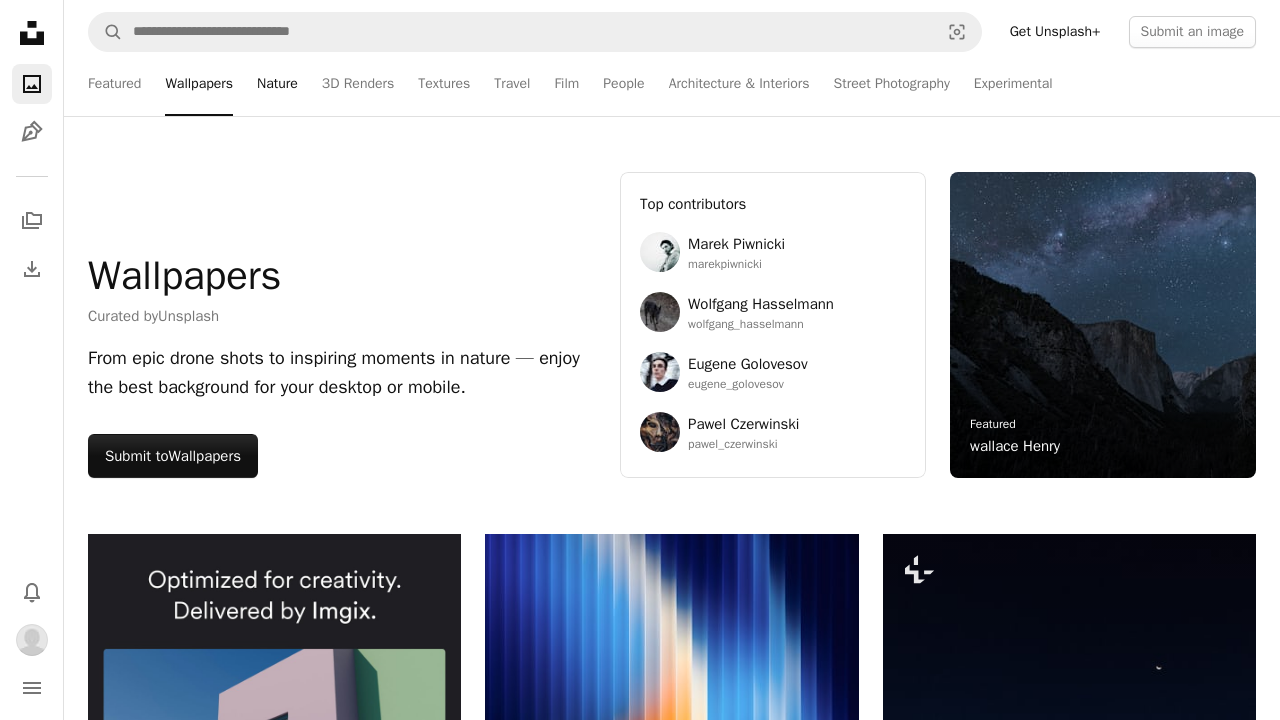 click on "Nature" at bounding box center (277, 84) 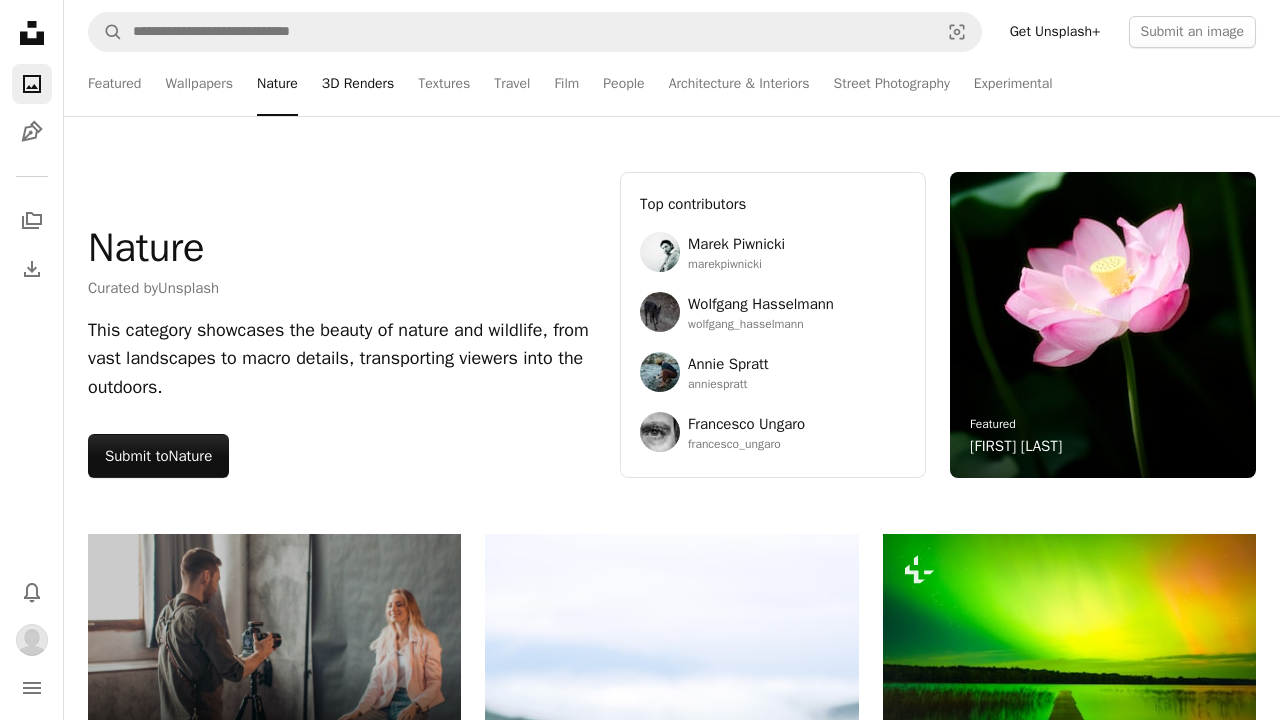 click on "3D Renders" at bounding box center (358, 84) 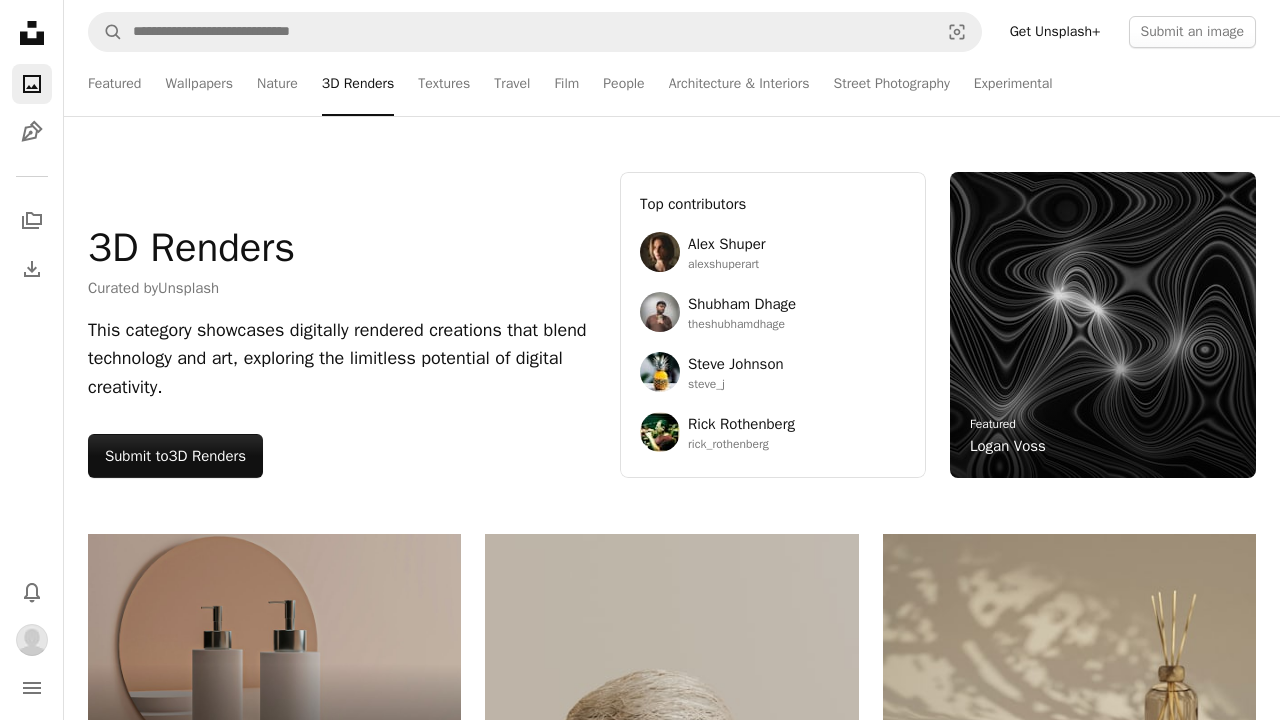 click on "Featured Wallpapers Nature 3D Renders Textures Travel Film People Architecture & Interiors Street Photography Experimental" at bounding box center [710, 84] 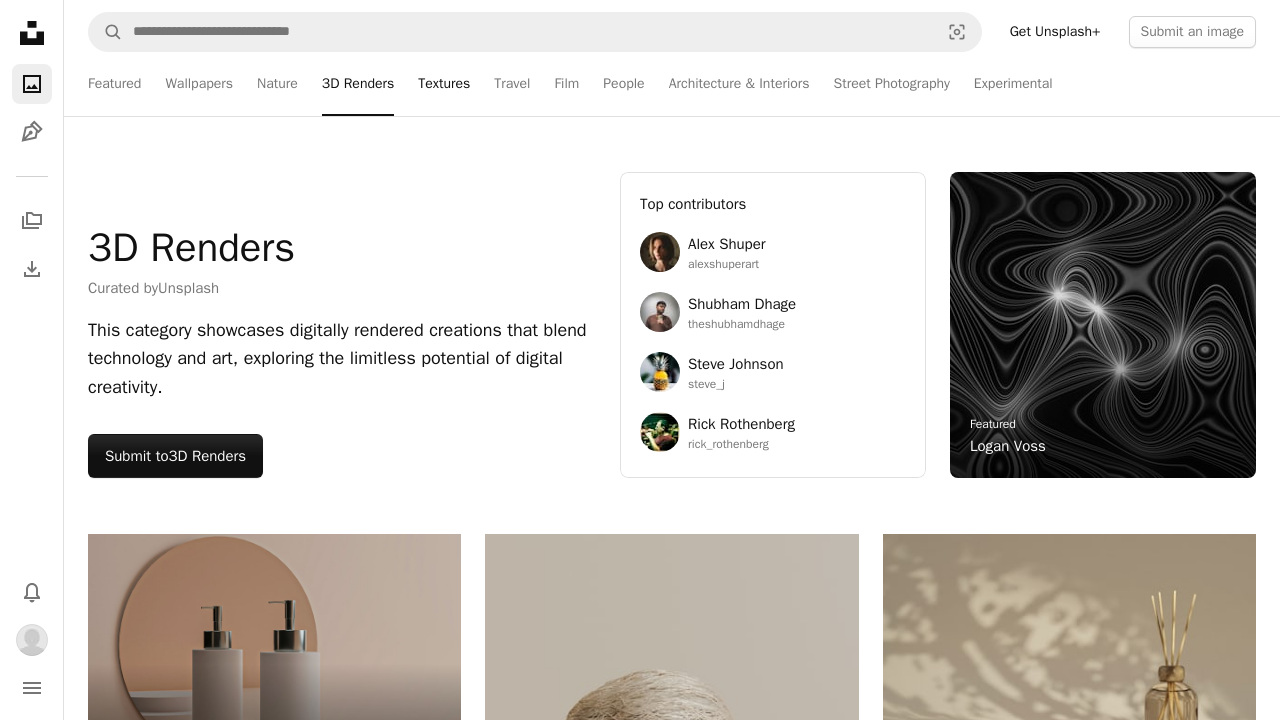 click on "Textures" at bounding box center (444, 84) 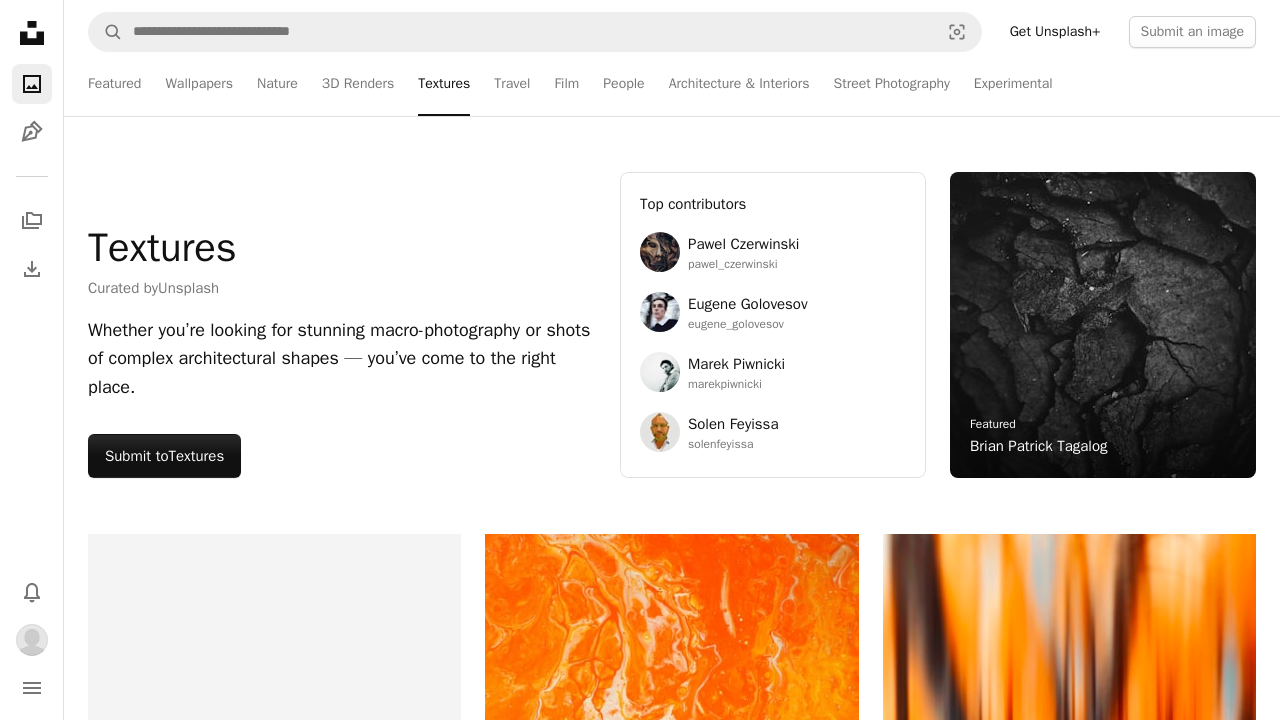click on "Featured Wallpapers Nature 3D Renders Textures Travel Film People Architecture & Interiors Street Photography Experimental" at bounding box center (710, 84) 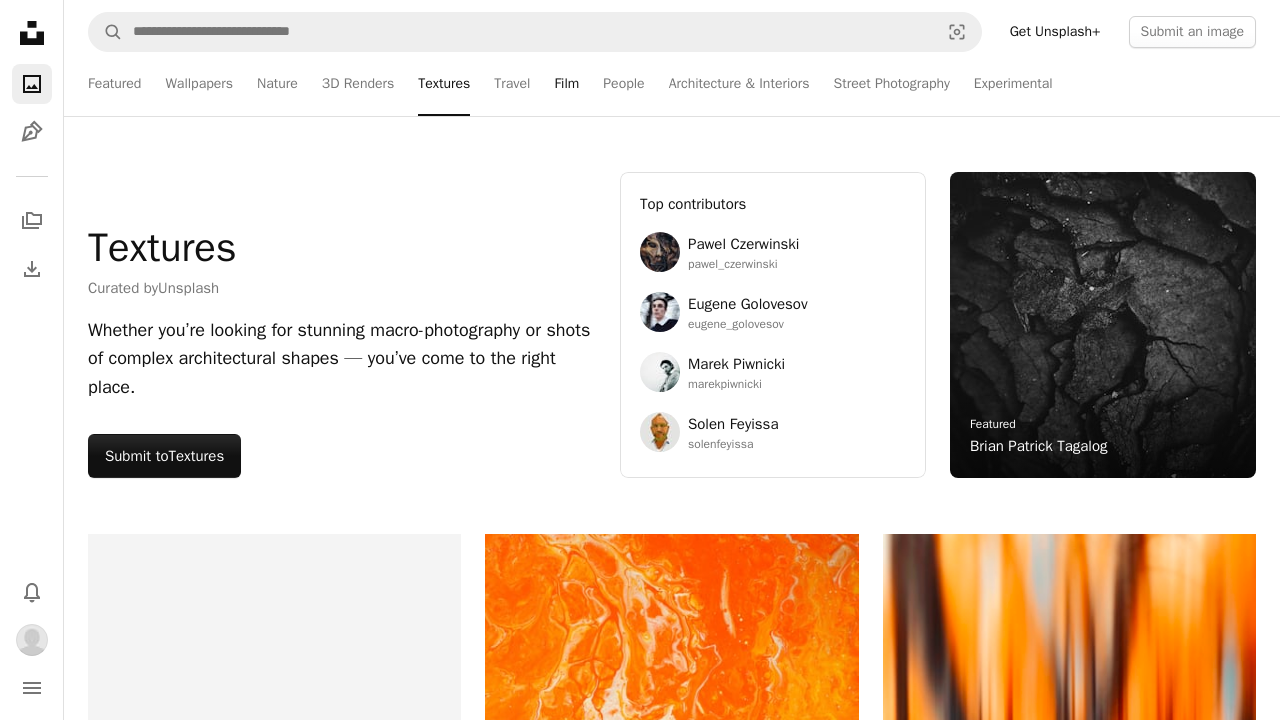 click on "Film" at bounding box center [566, 84] 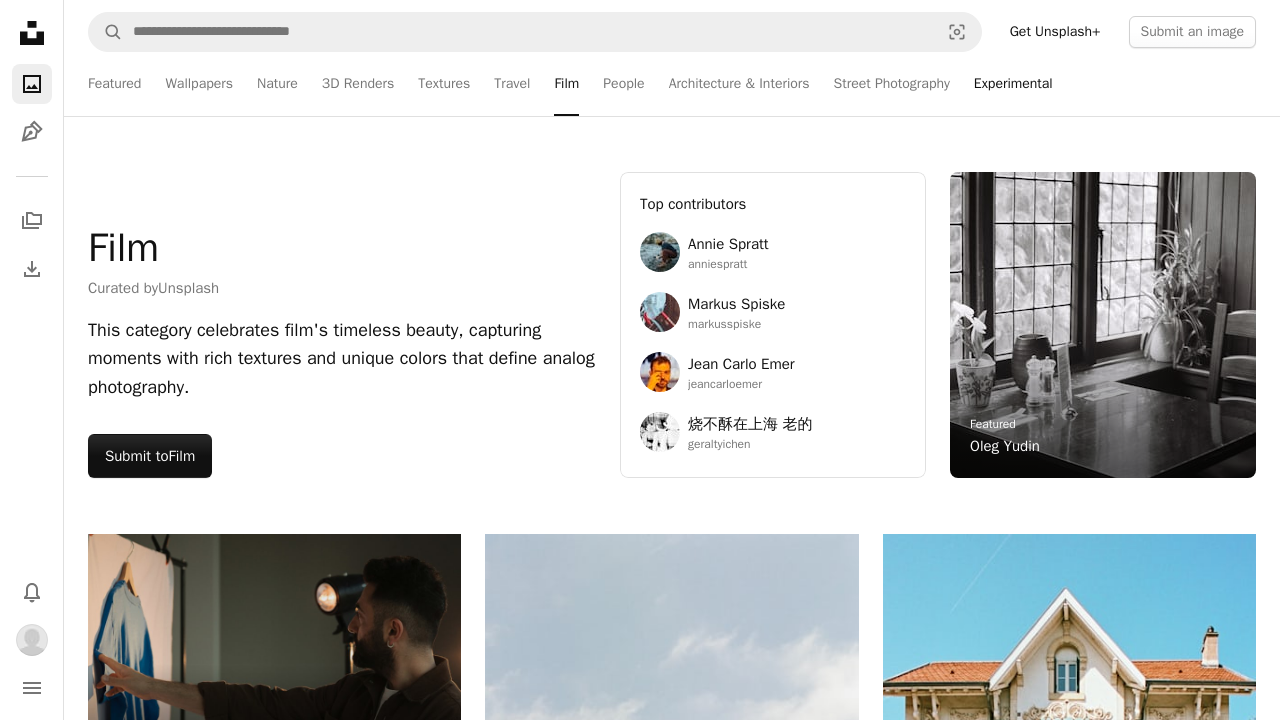click on "Experimental" at bounding box center [1013, 84] 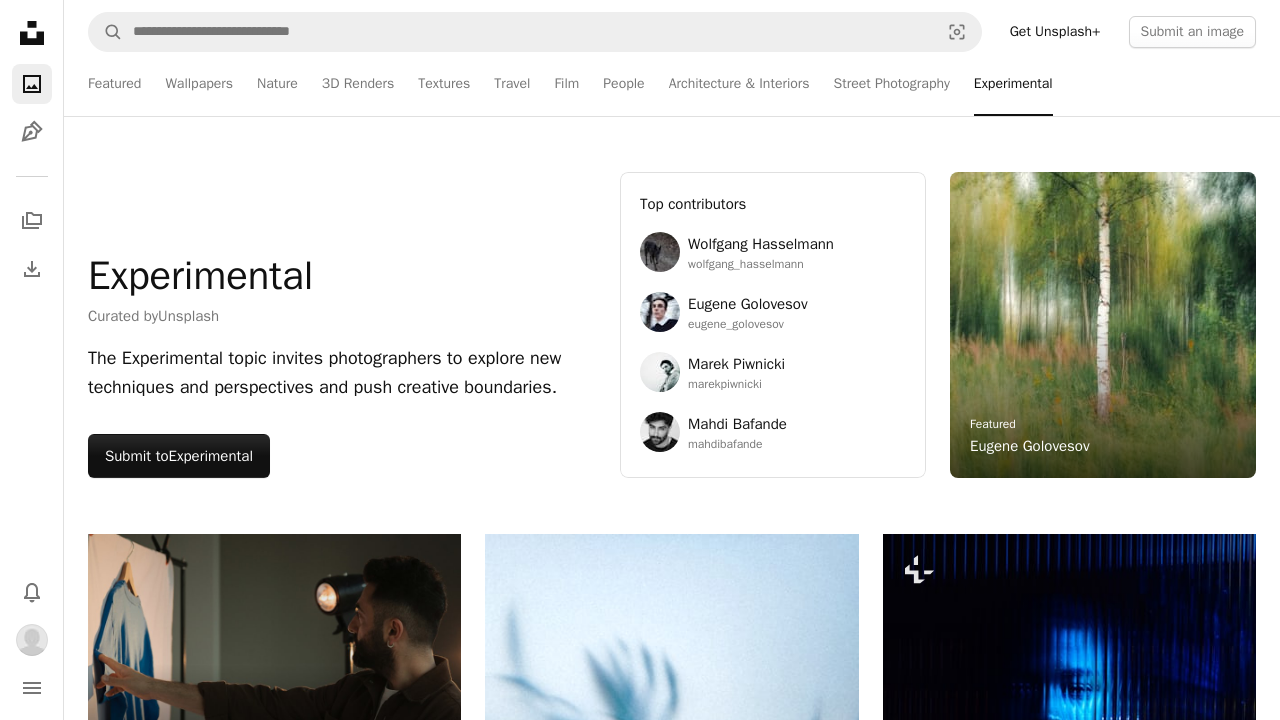 click 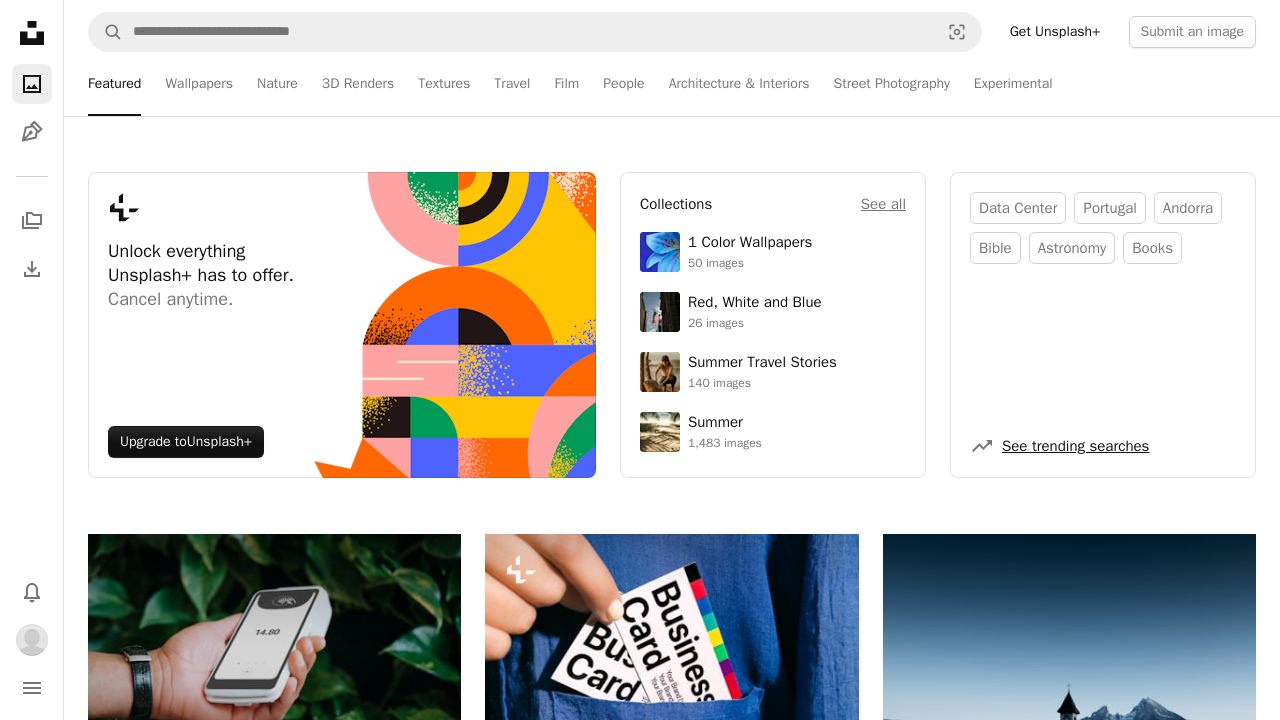 click on "See trending searches" at bounding box center [1075, 446] 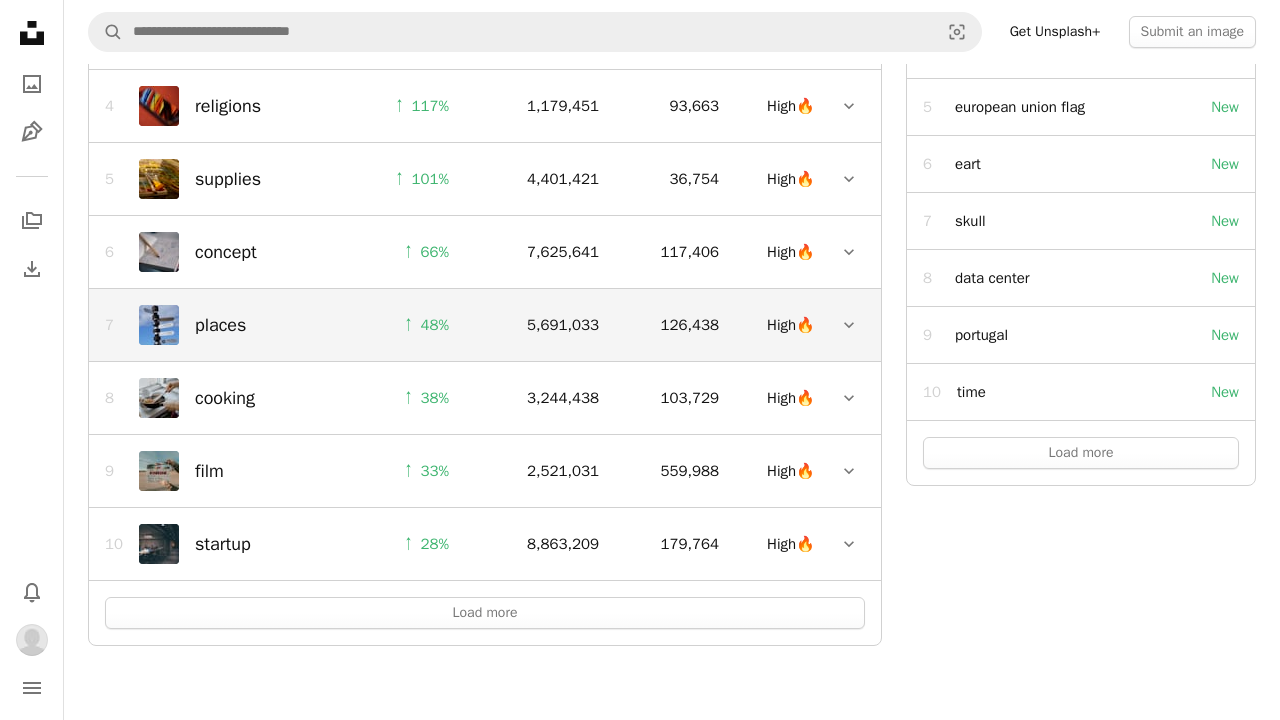 scroll, scrollTop: 855, scrollLeft: 0, axis: vertical 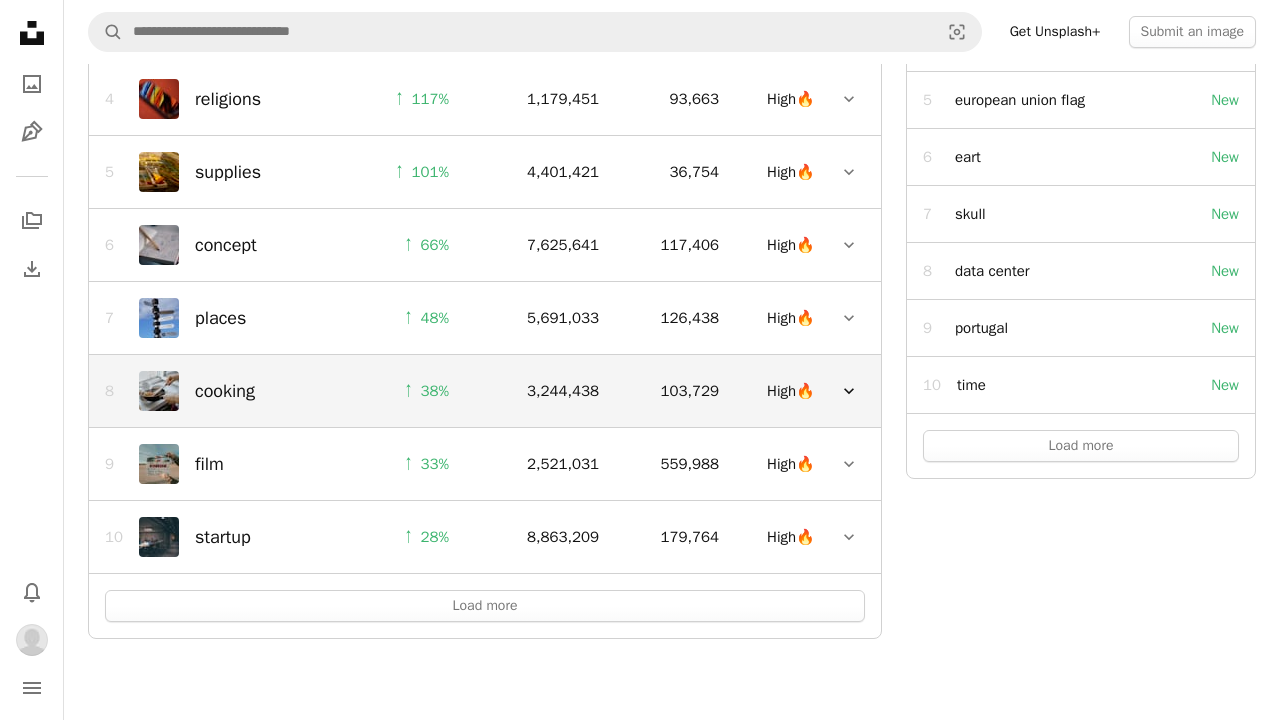 click on "Chevron down" 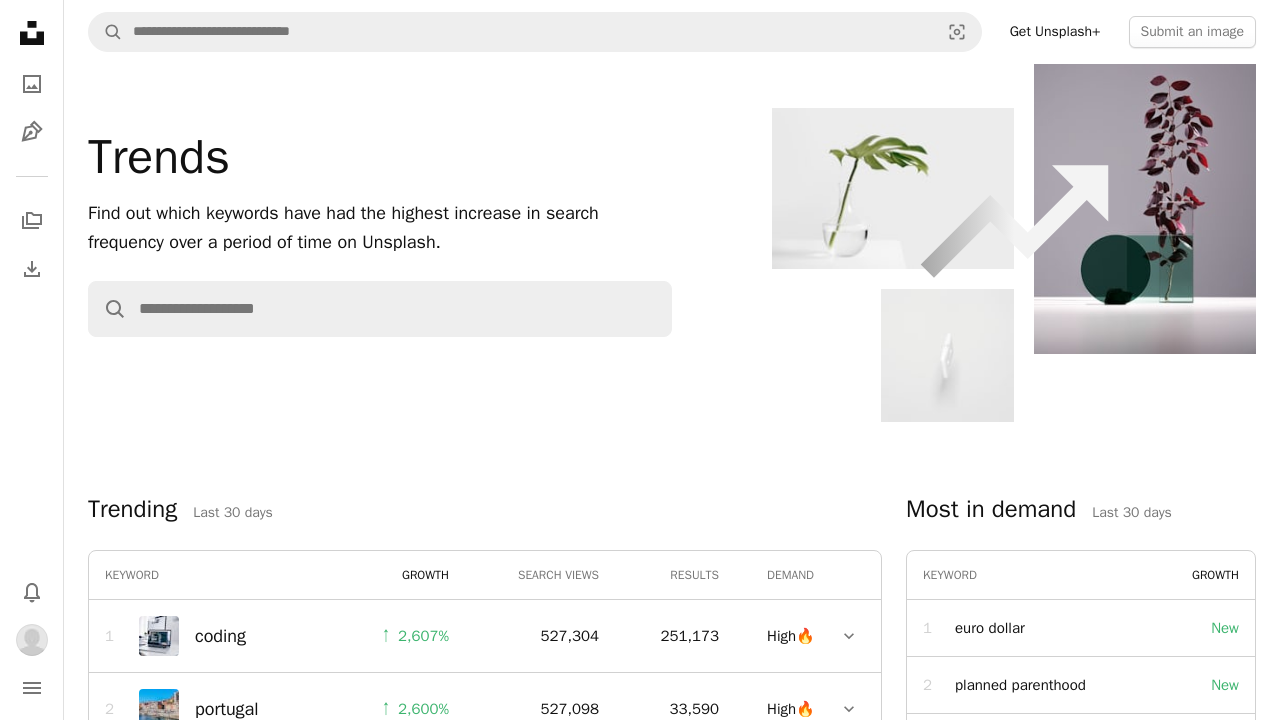 scroll, scrollTop: 234, scrollLeft: 0, axis: vertical 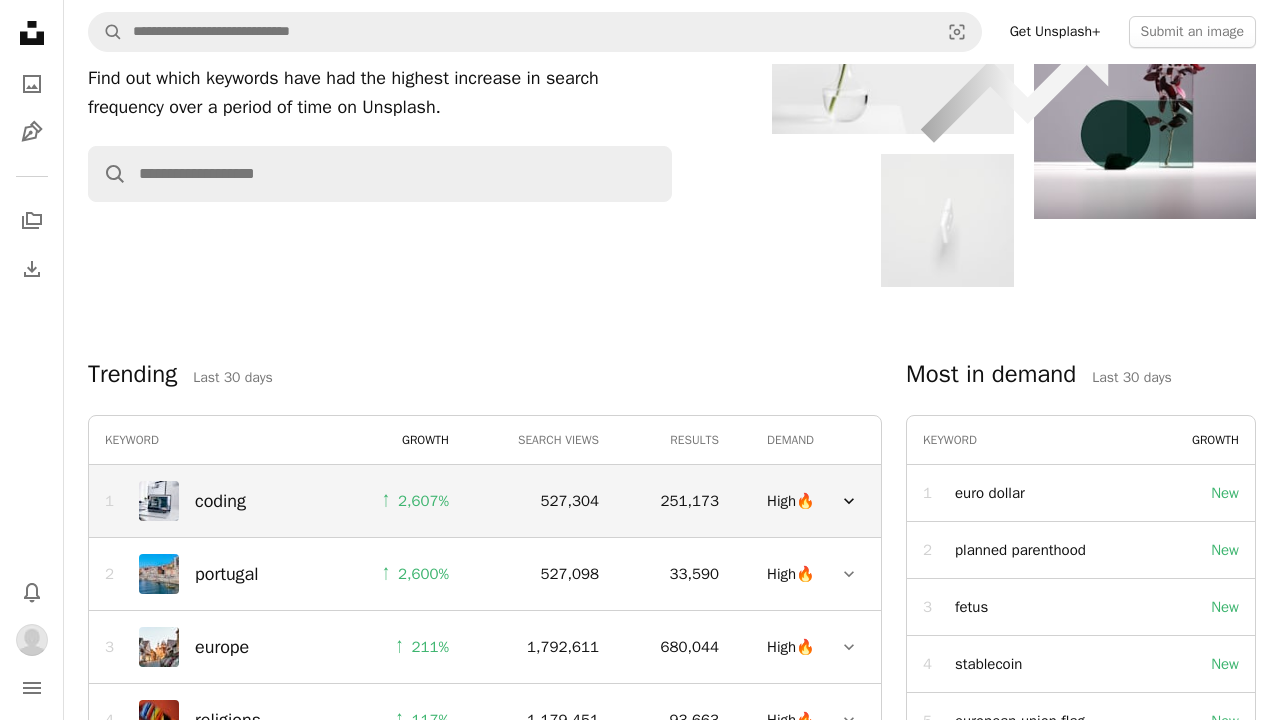 click on "Chevron down" 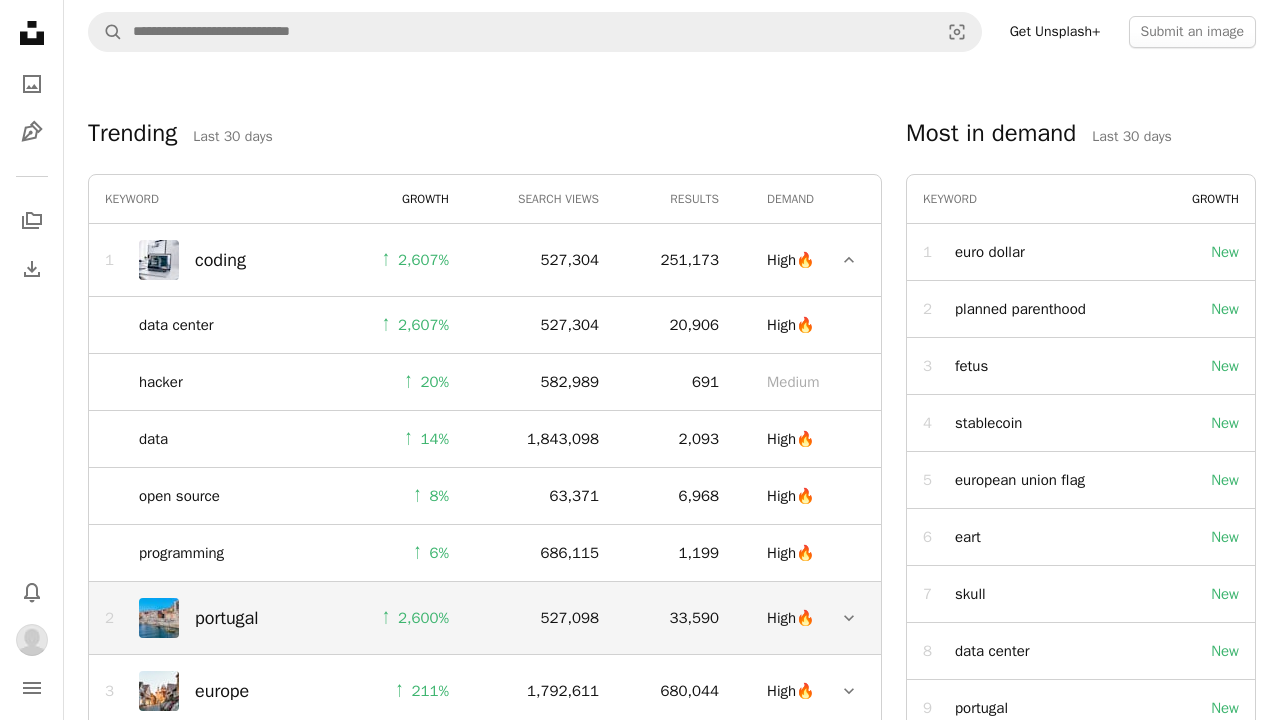 scroll, scrollTop: 440, scrollLeft: 0, axis: vertical 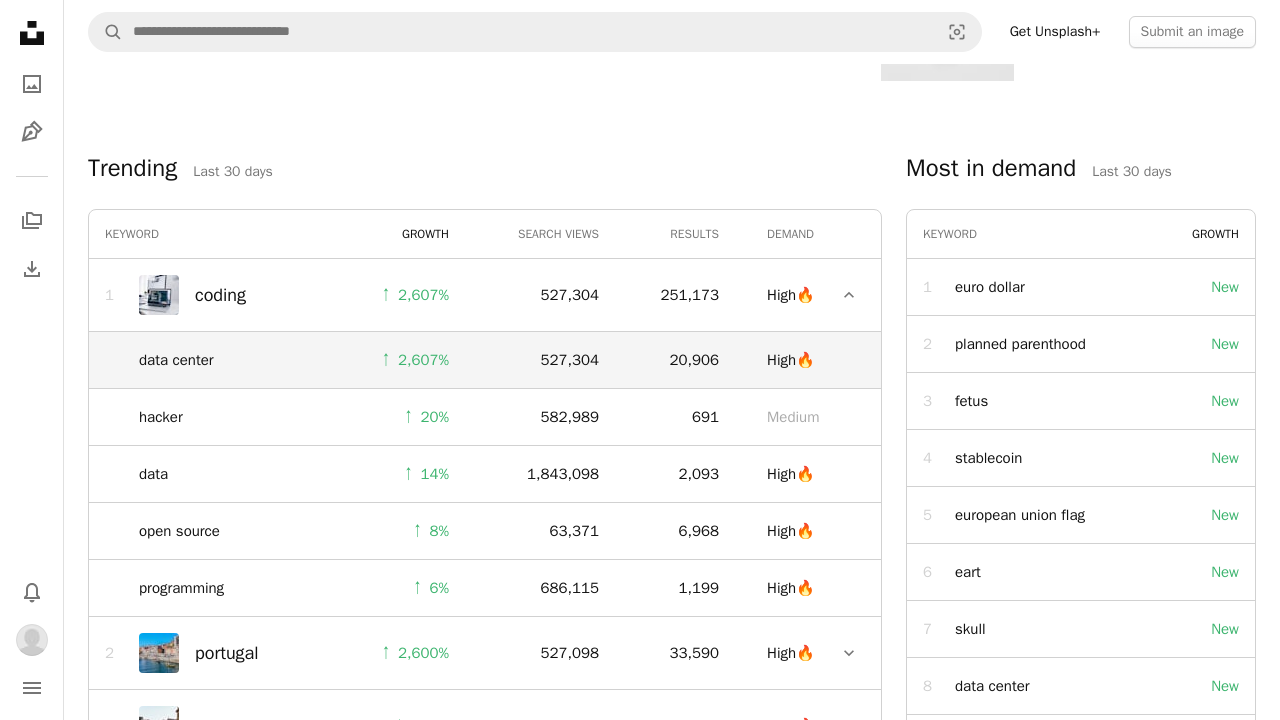 click on "High  🔥" at bounding box center (791, 360) 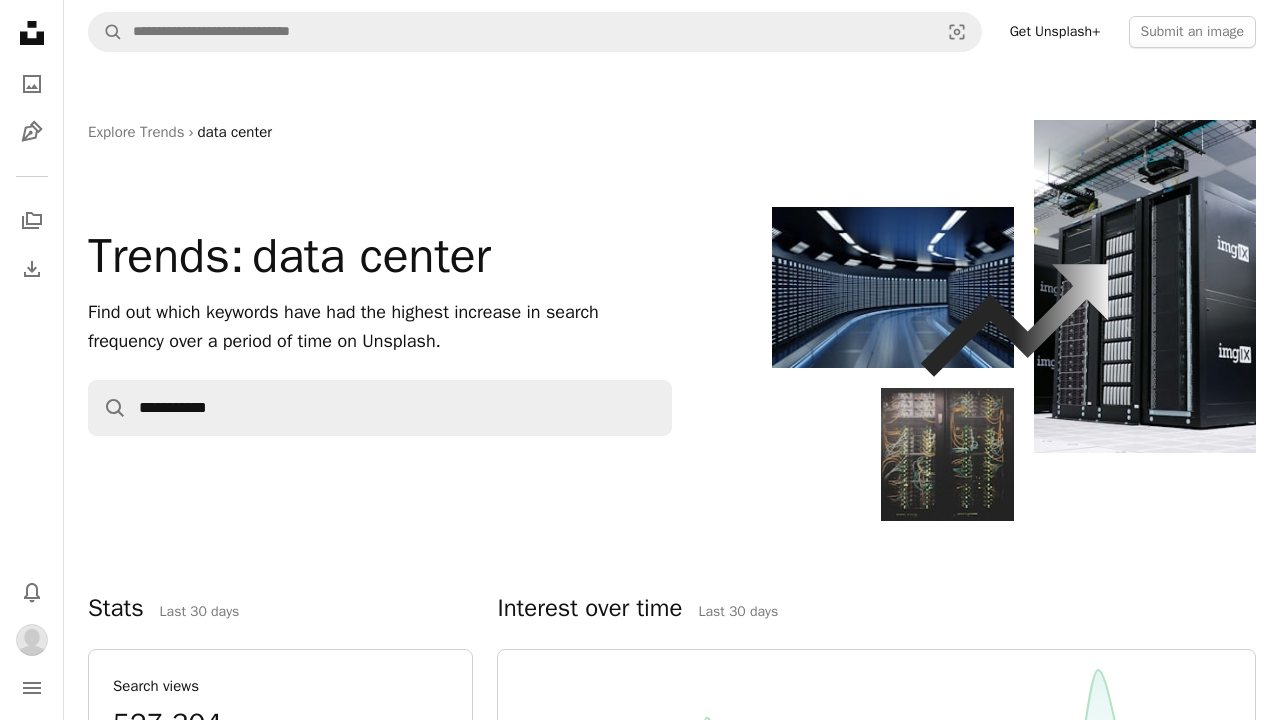 scroll, scrollTop: 0, scrollLeft: 0, axis: both 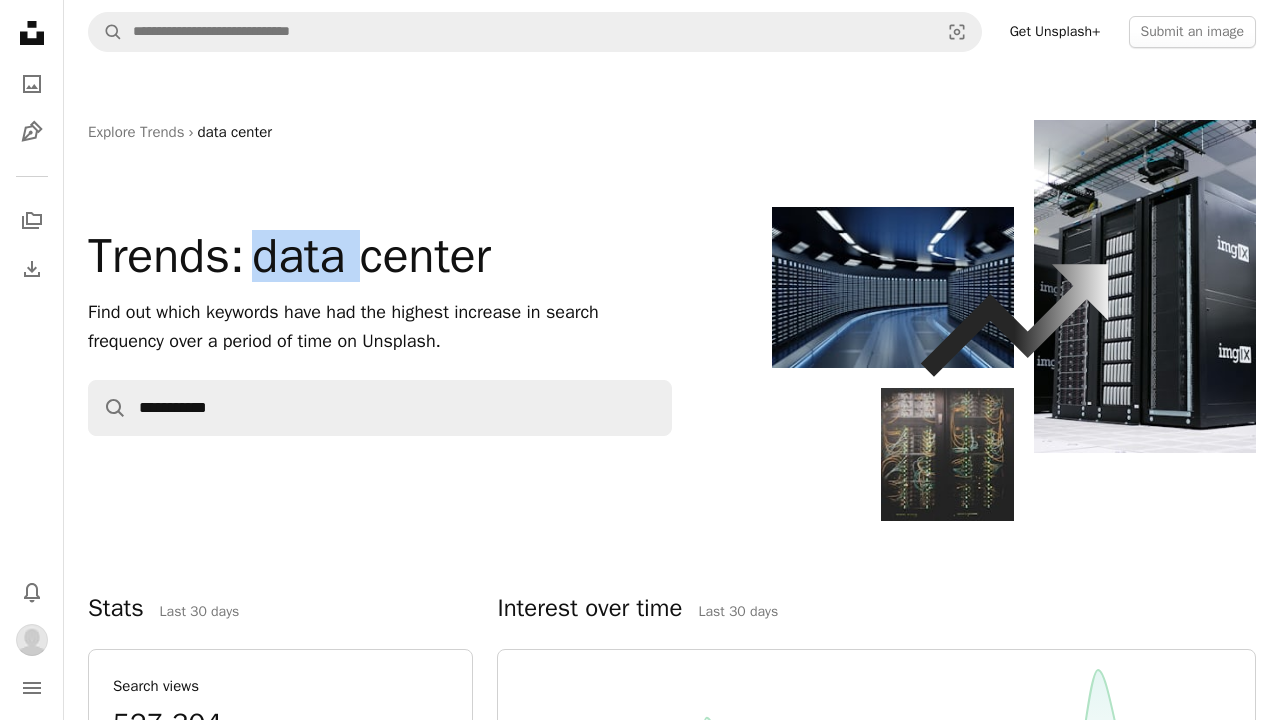click on "data center" at bounding box center [371, 256] 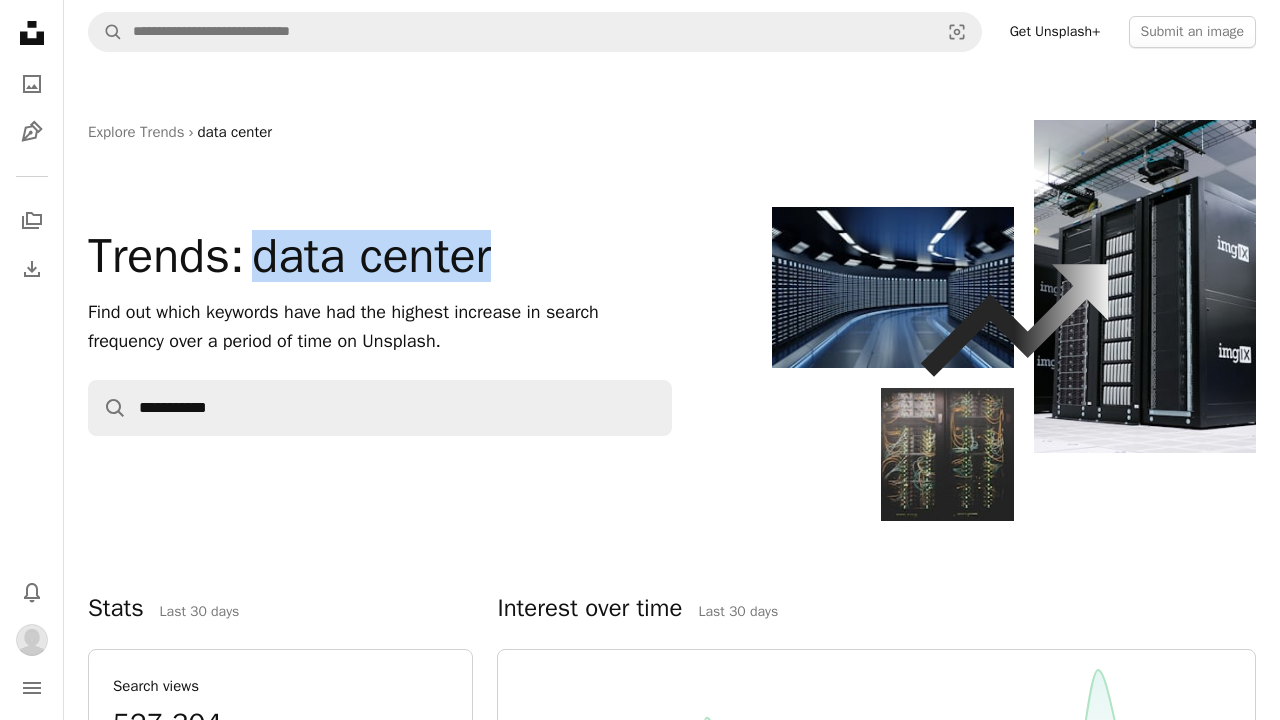 click on "data center" at bounding box center [371, 256] 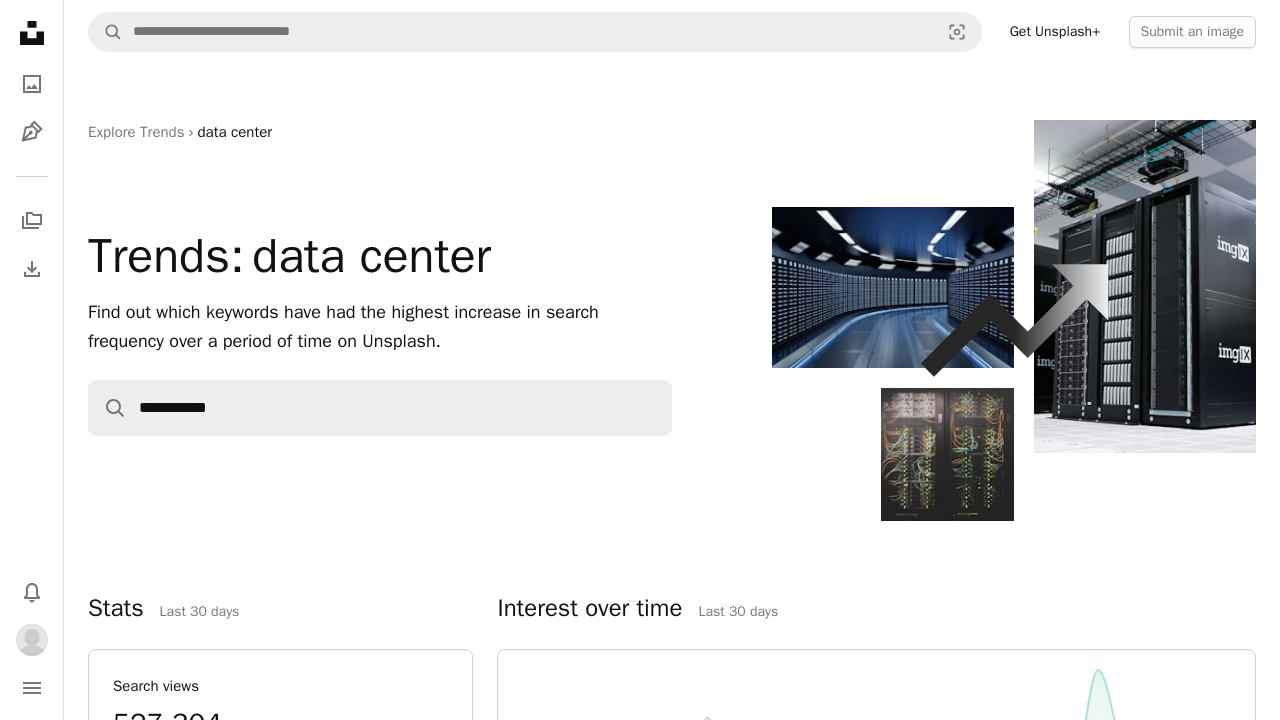 click on "Trends :  data center" at bounding box center (380, 256) 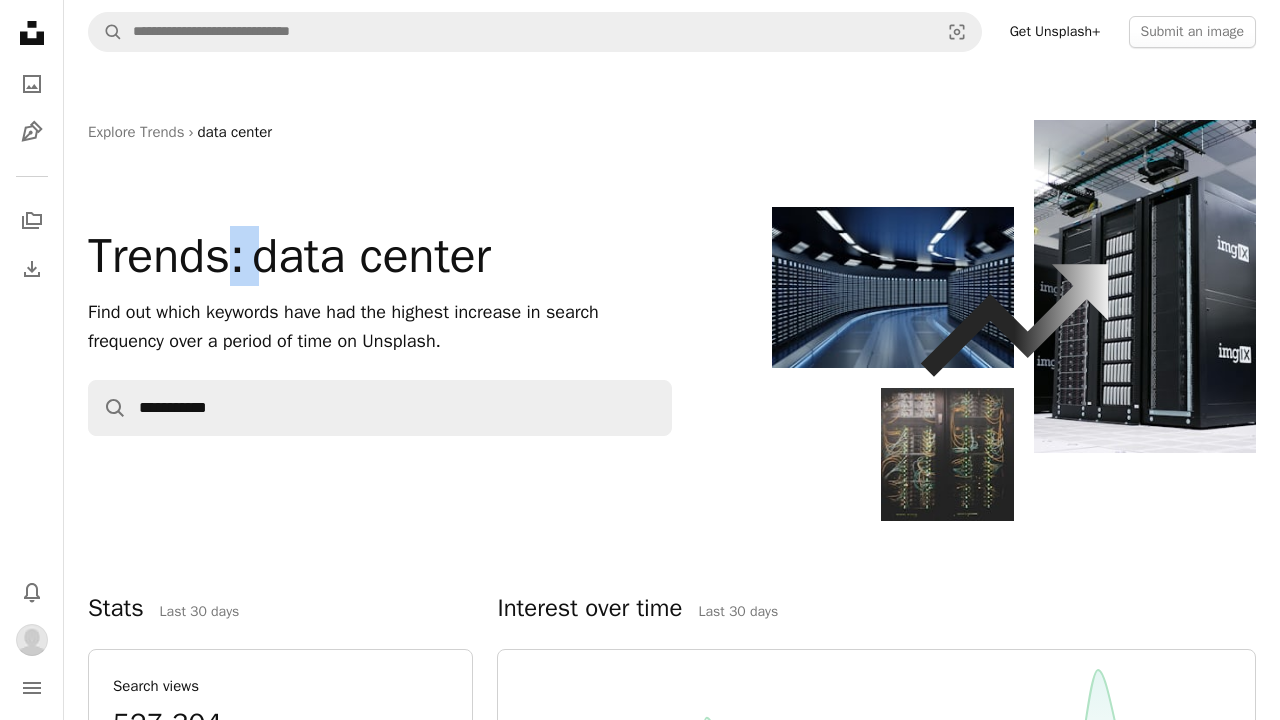 click on "Trends :  data center" at bounding box center (380, 256) 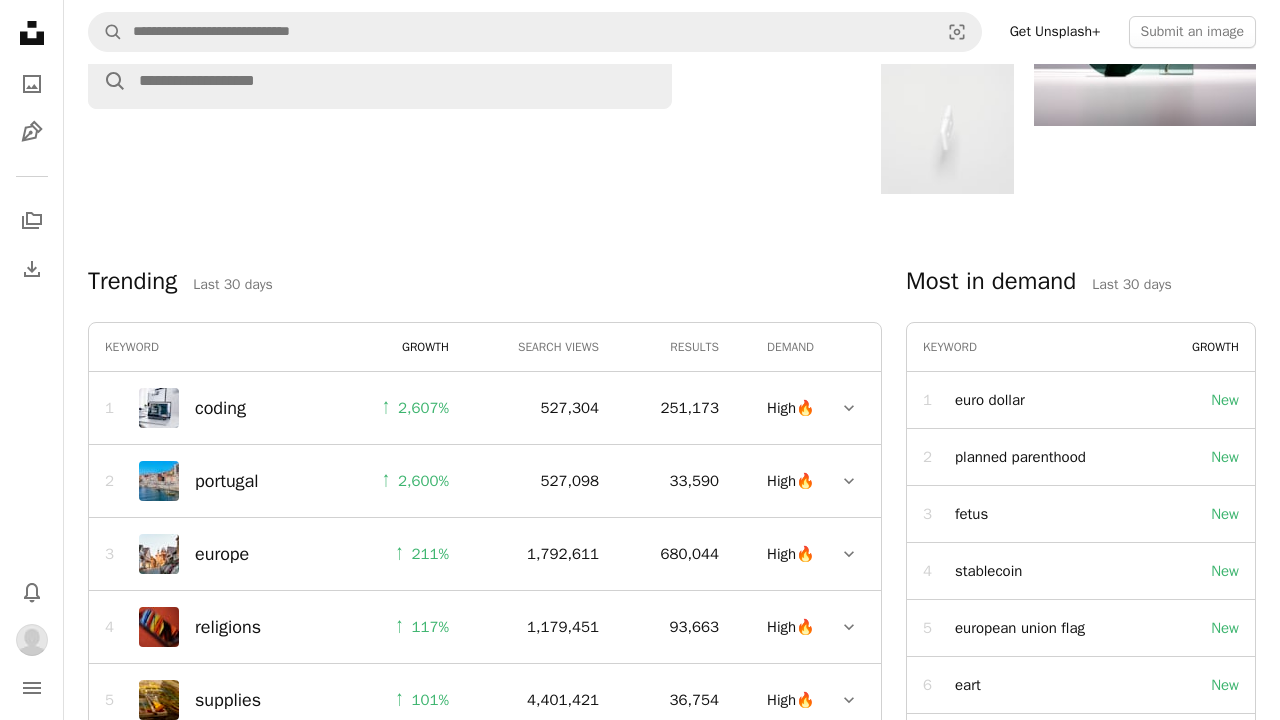 scroll, scrollTop: 236, scrollLeft: 0, axis: vertical 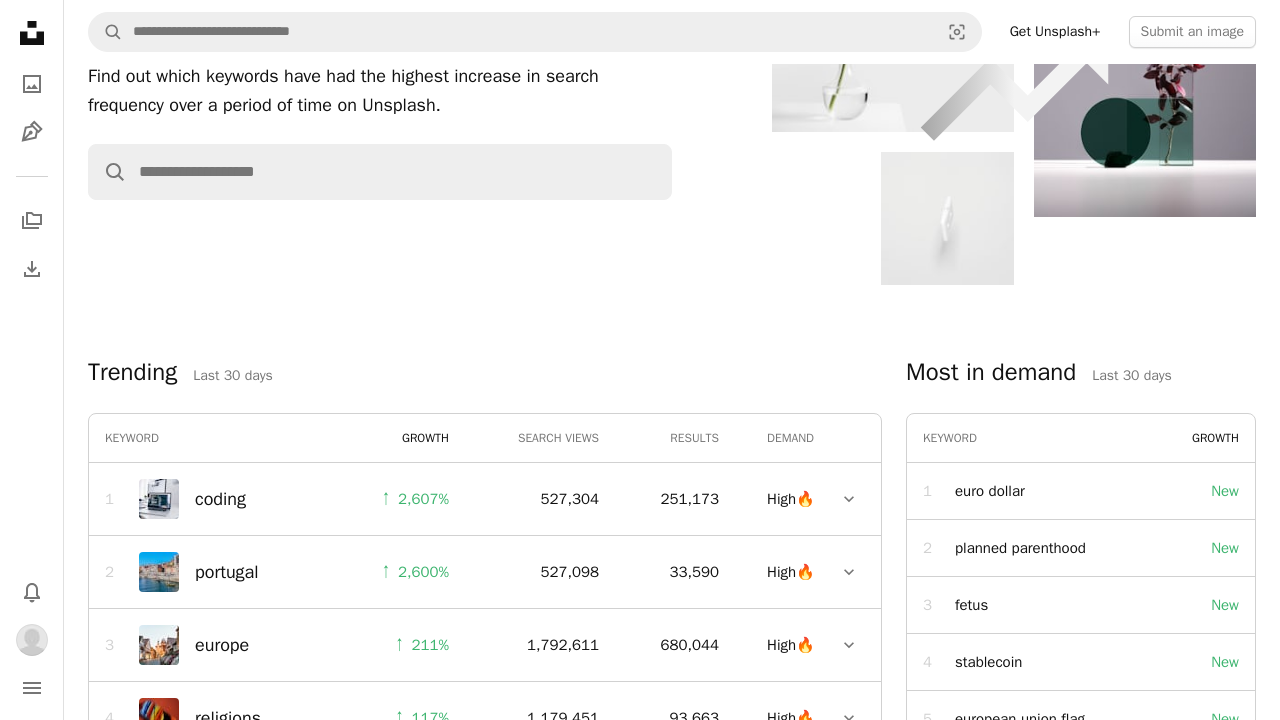 click 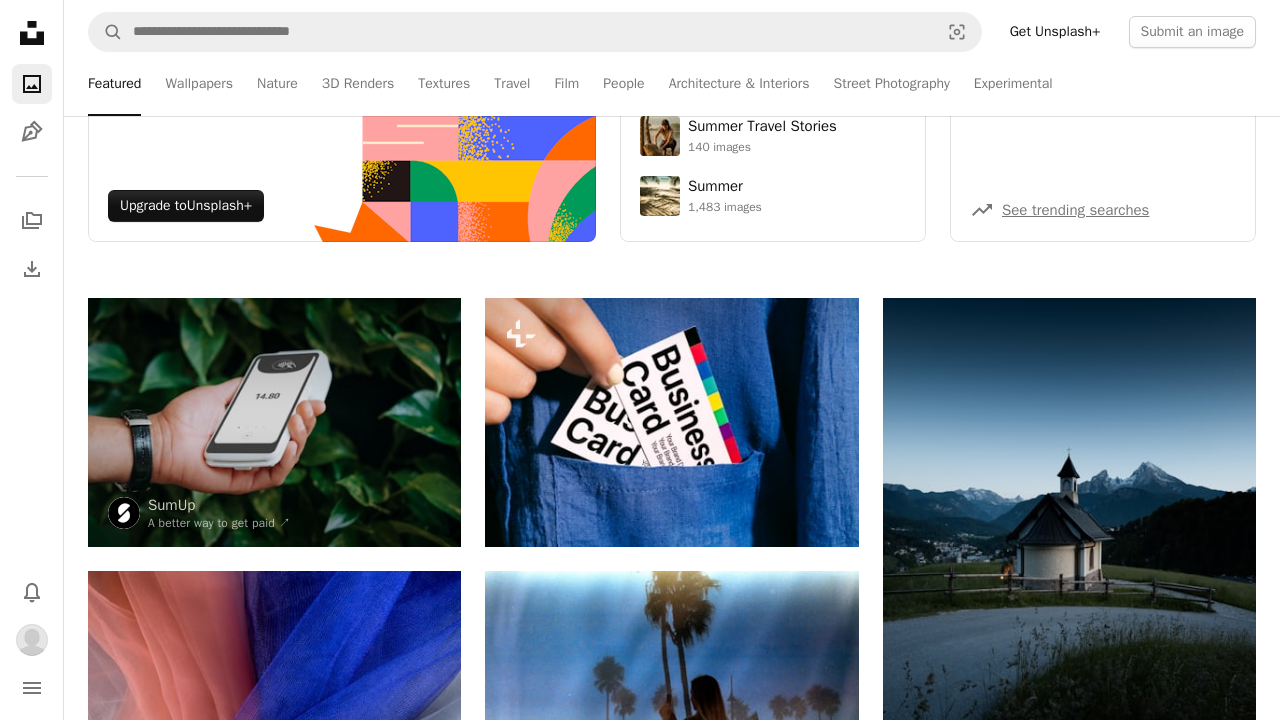 scroll, scrollTop: 0, scrollLeft: 0, axis: both 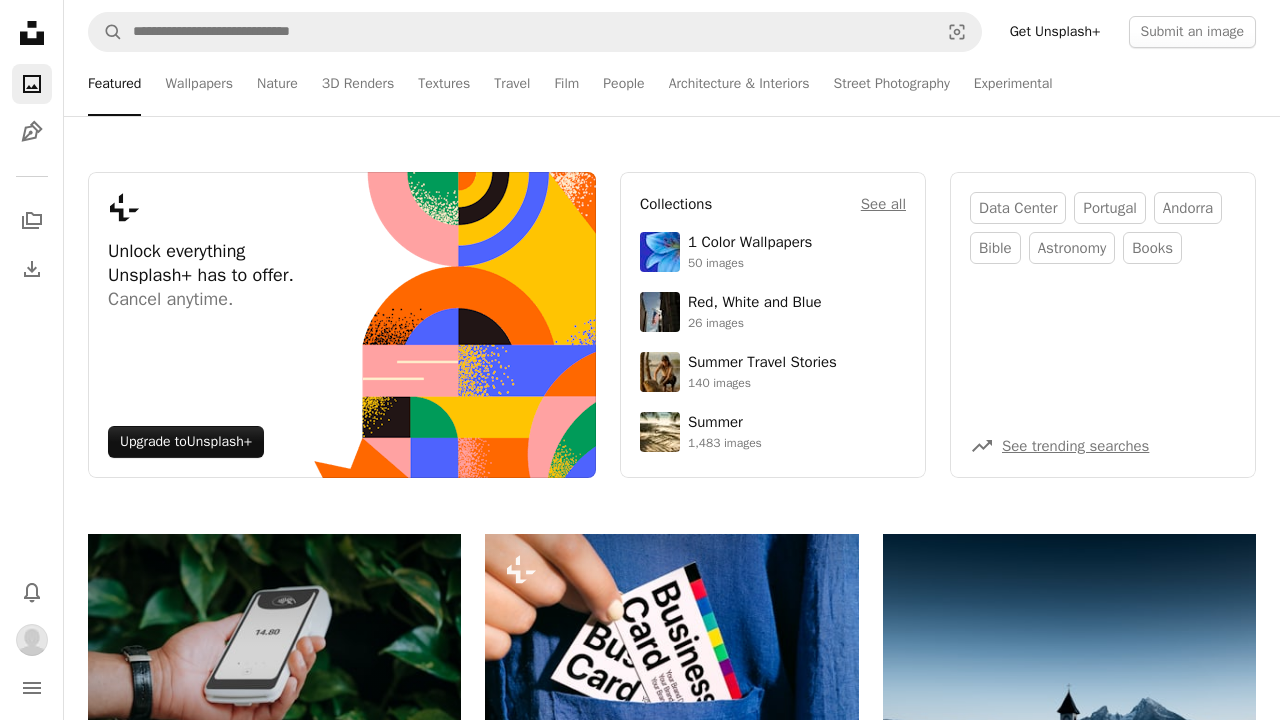 click on "Unsplash logo Unsplash Home" 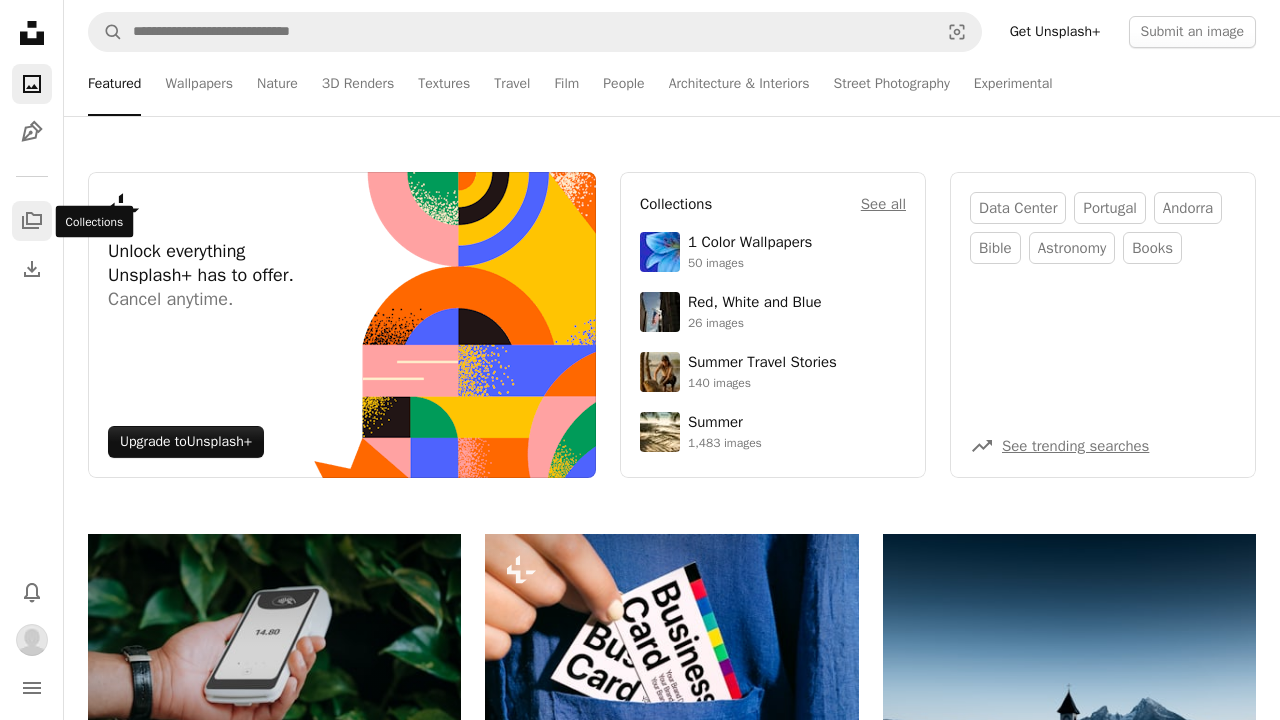 click on "A stack of folders" 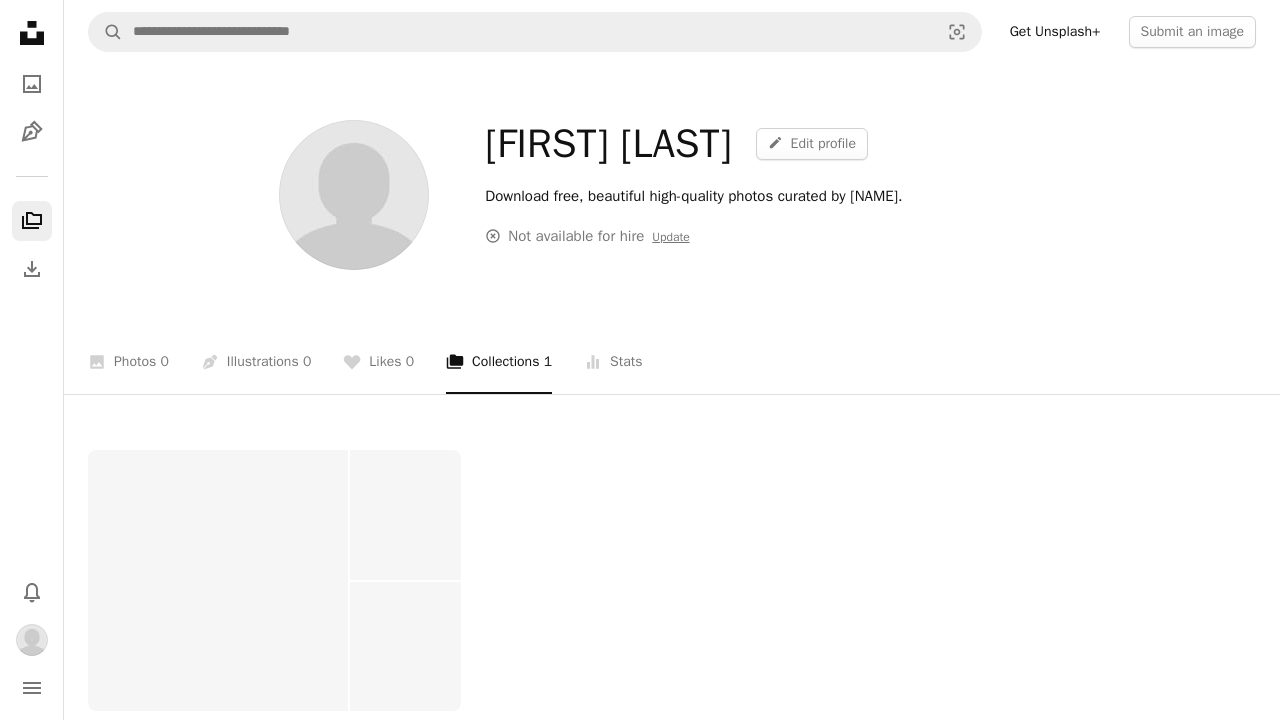 scroll, scrollTop: 0, scrollLeft: 0, axis: both 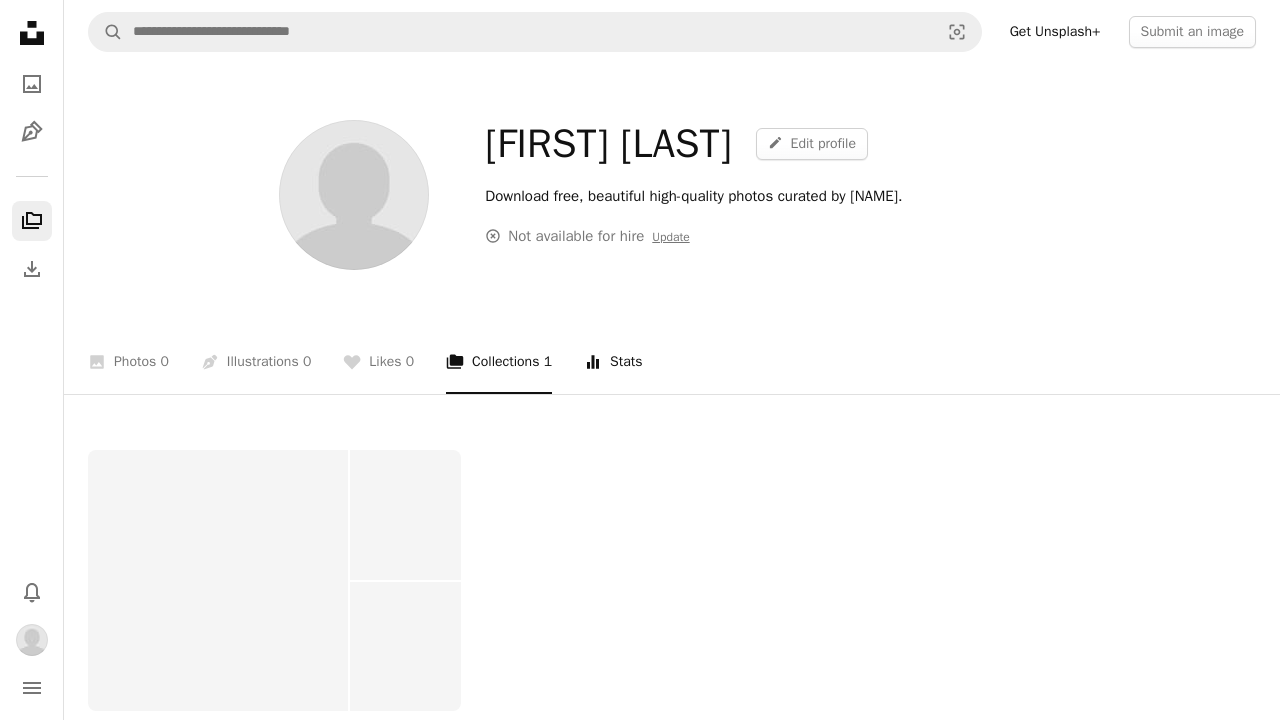 click on "Stats icon Stats" at bounding box center [613, 362] 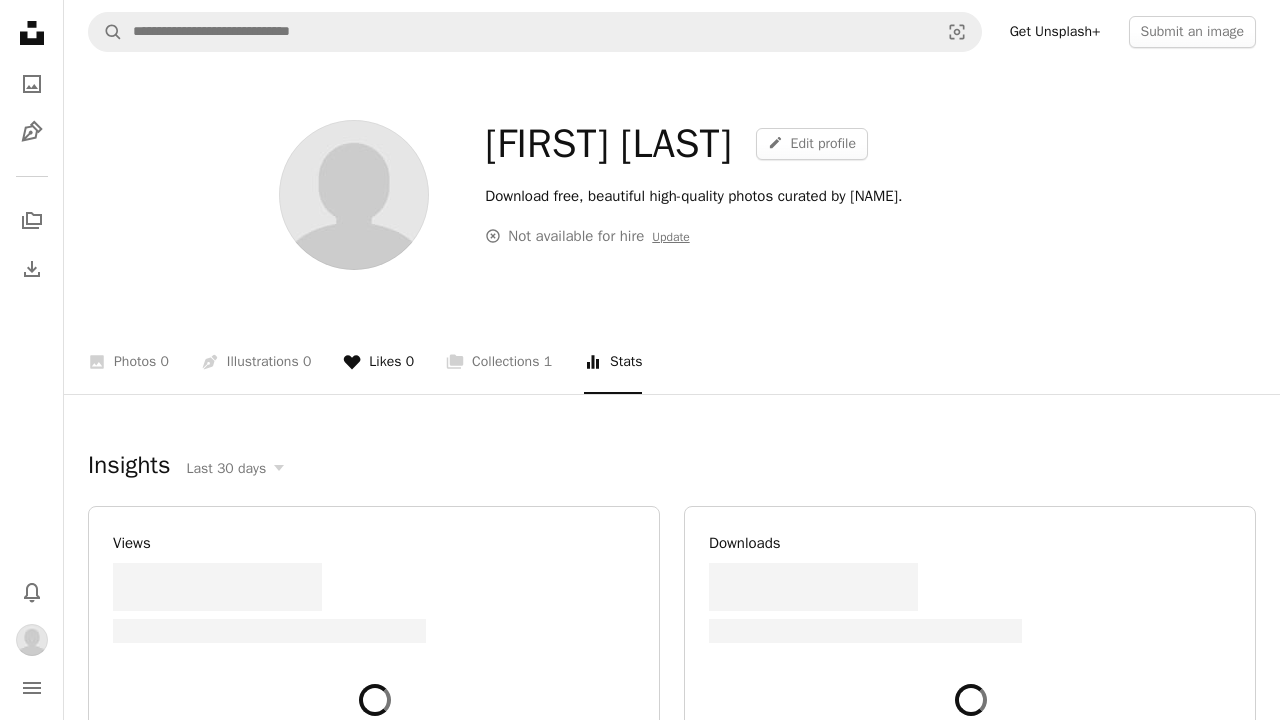 click on "A heart Likes   0" at bounding box center (378, 362) 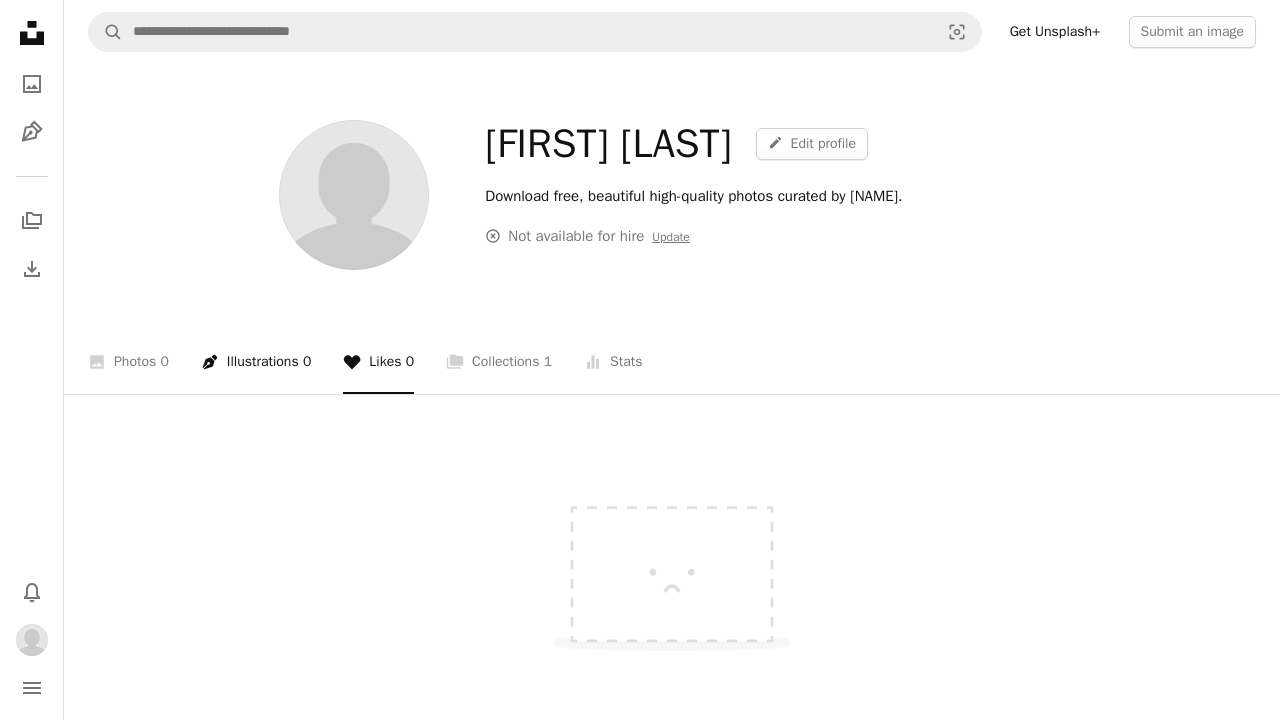 click on "Pen Tool Illustrations   0" at bounding box center (256, 362) 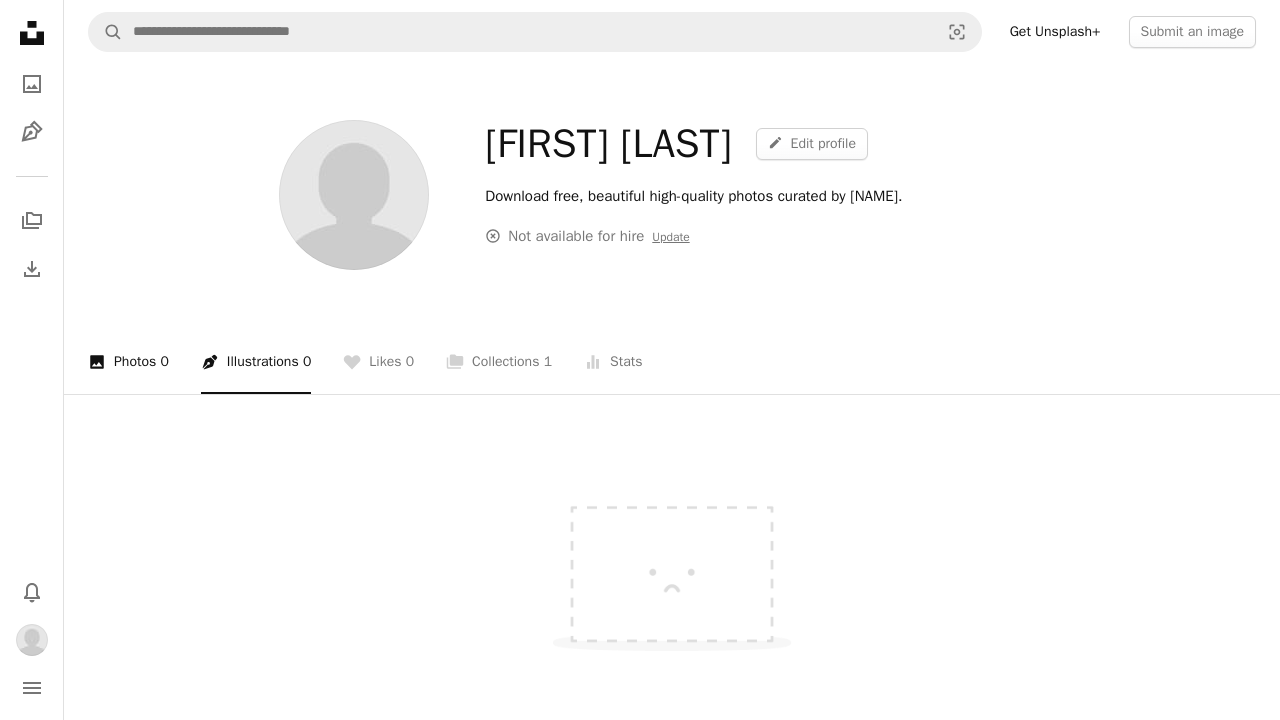 click on "A photo Photos   0" at bounding box center (128, 362) 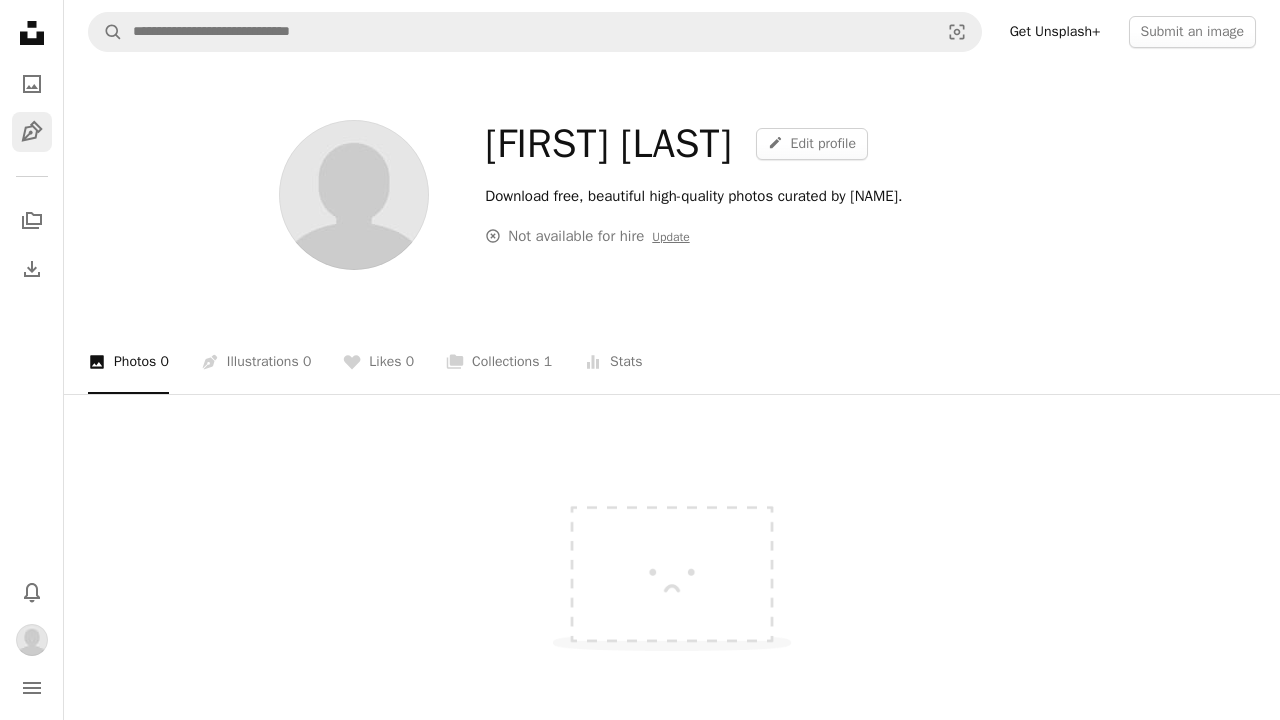 click 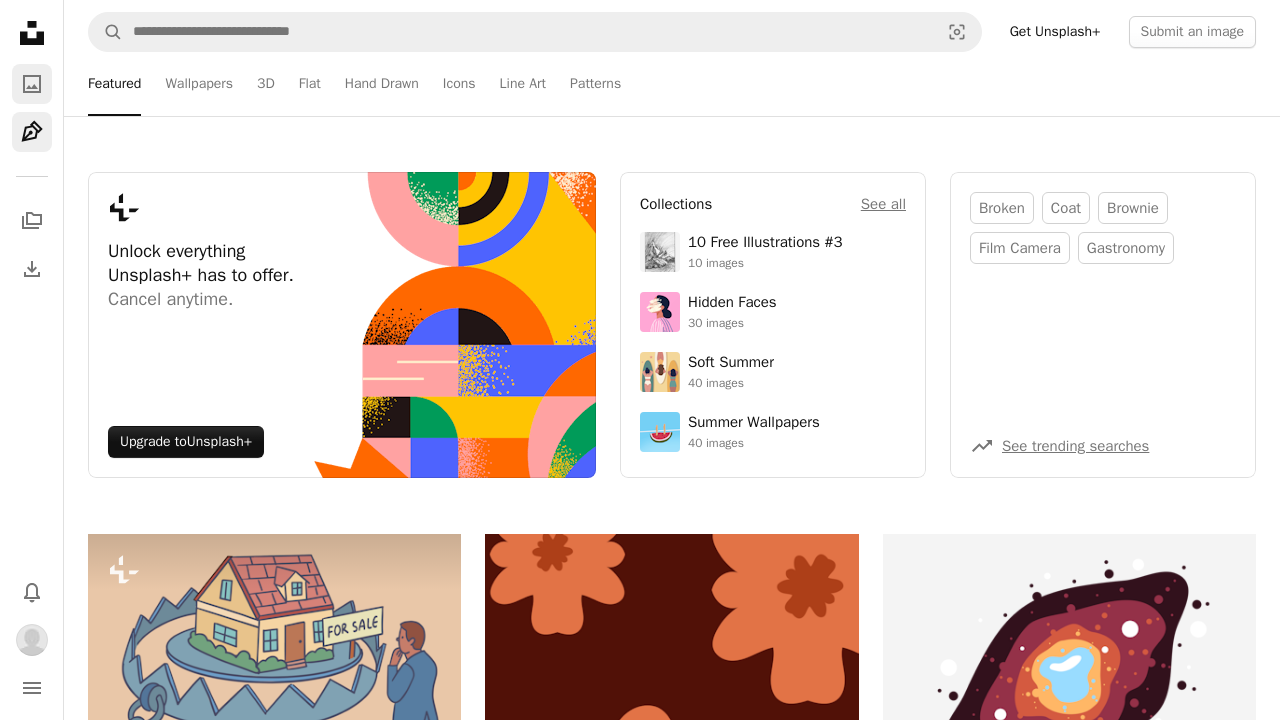 click on "A photo" at bounding box center (32, 84) 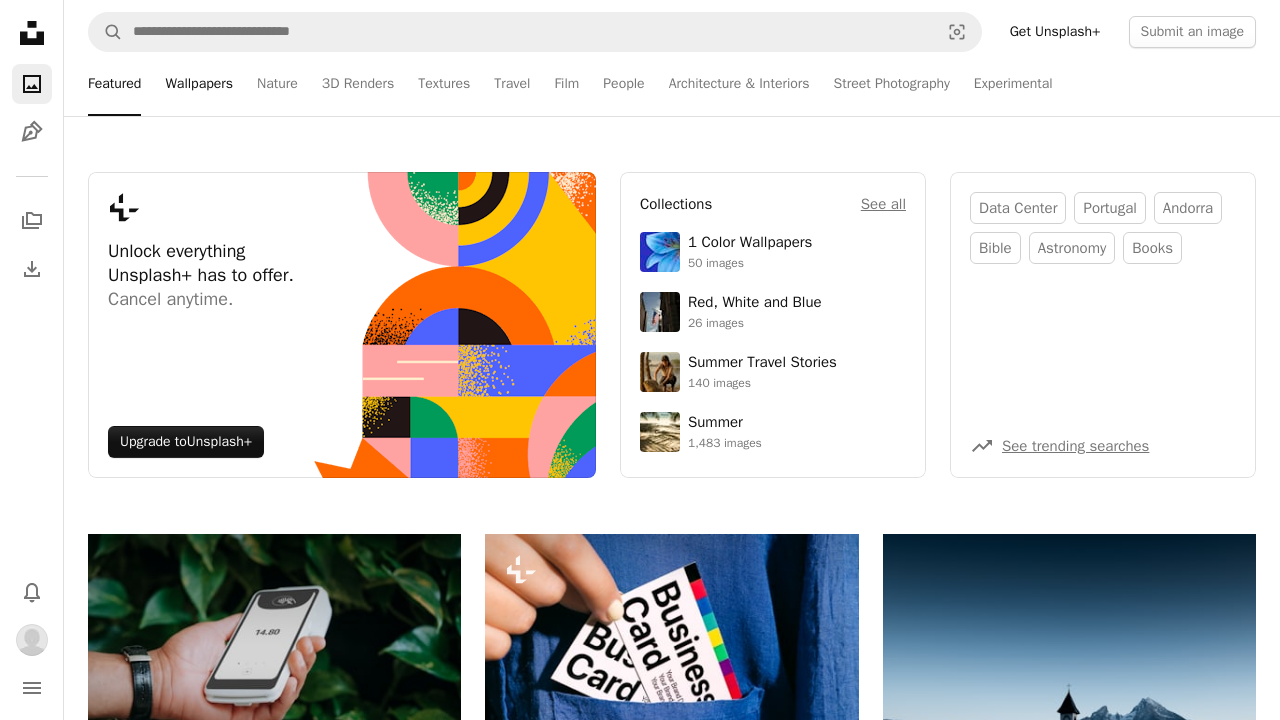 click on "Wallpapers" at bounding box center [199, 84] 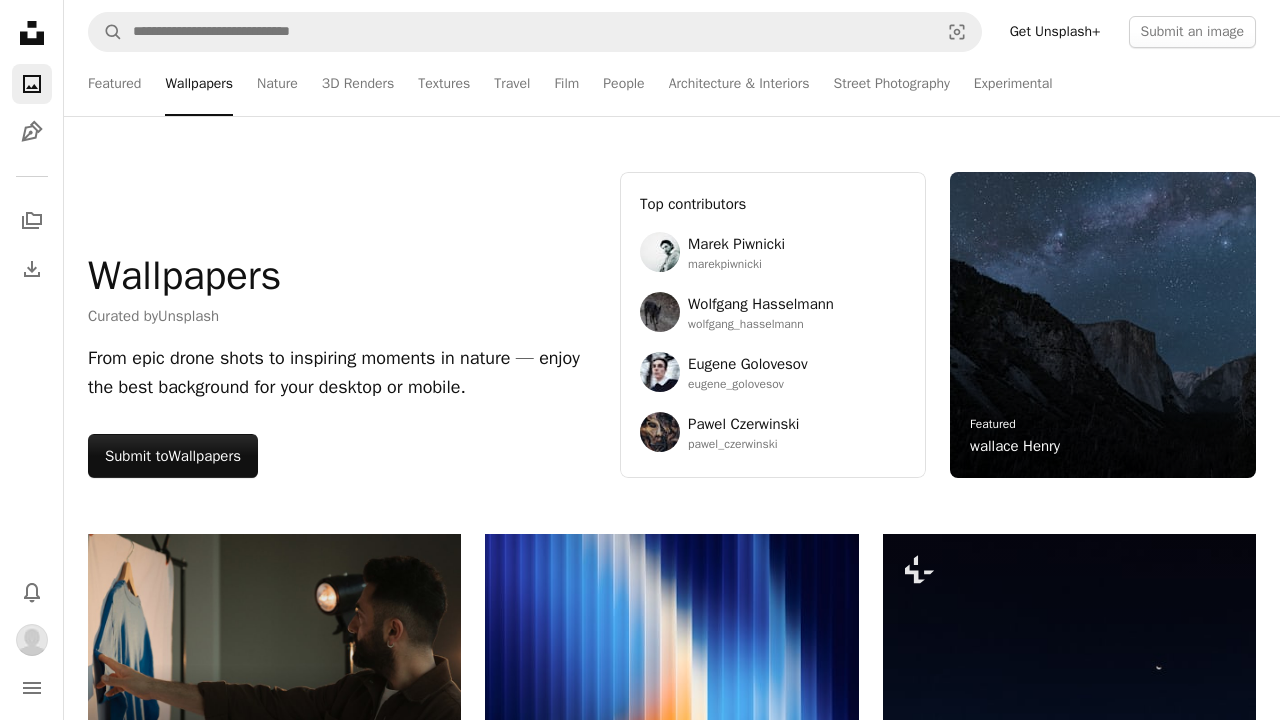 click on "Featured Wallpapers Nature 3D Renders Textures Travel Film People Architecture & Interiors Street Photography Experimental" at bounding box center (710, 84) 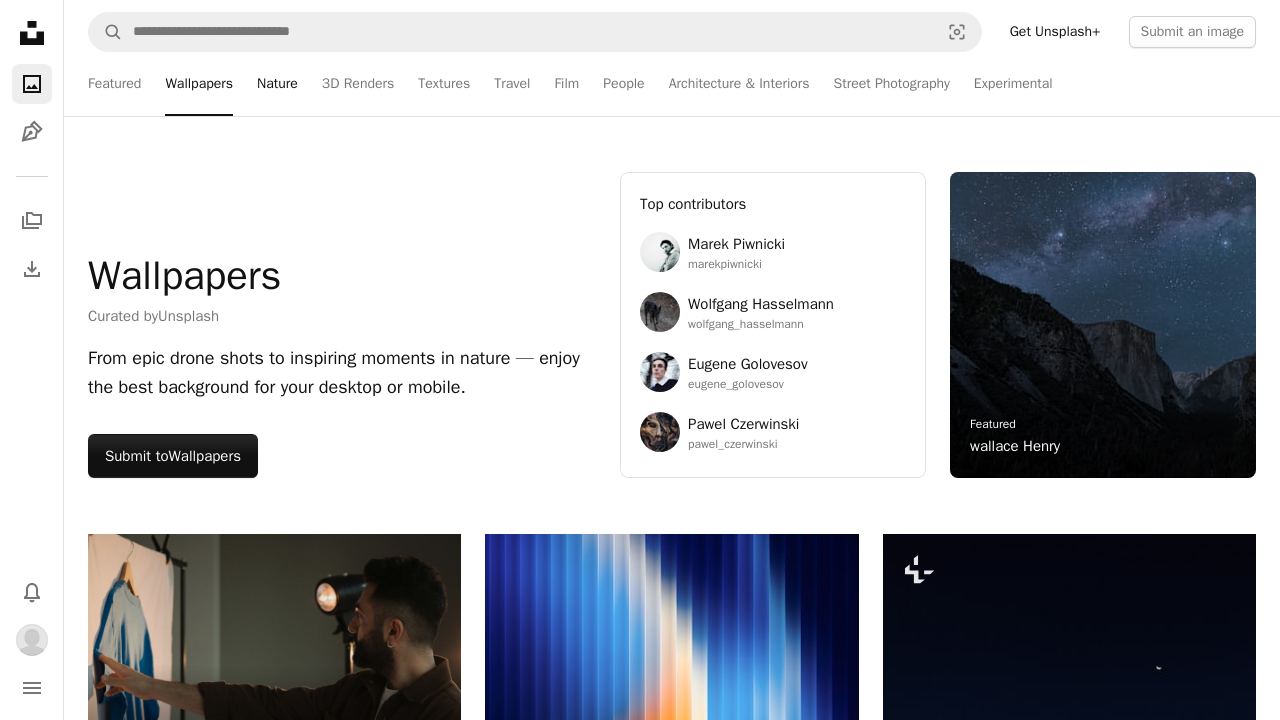 click on "Nature" at bounding box center (277, 84) 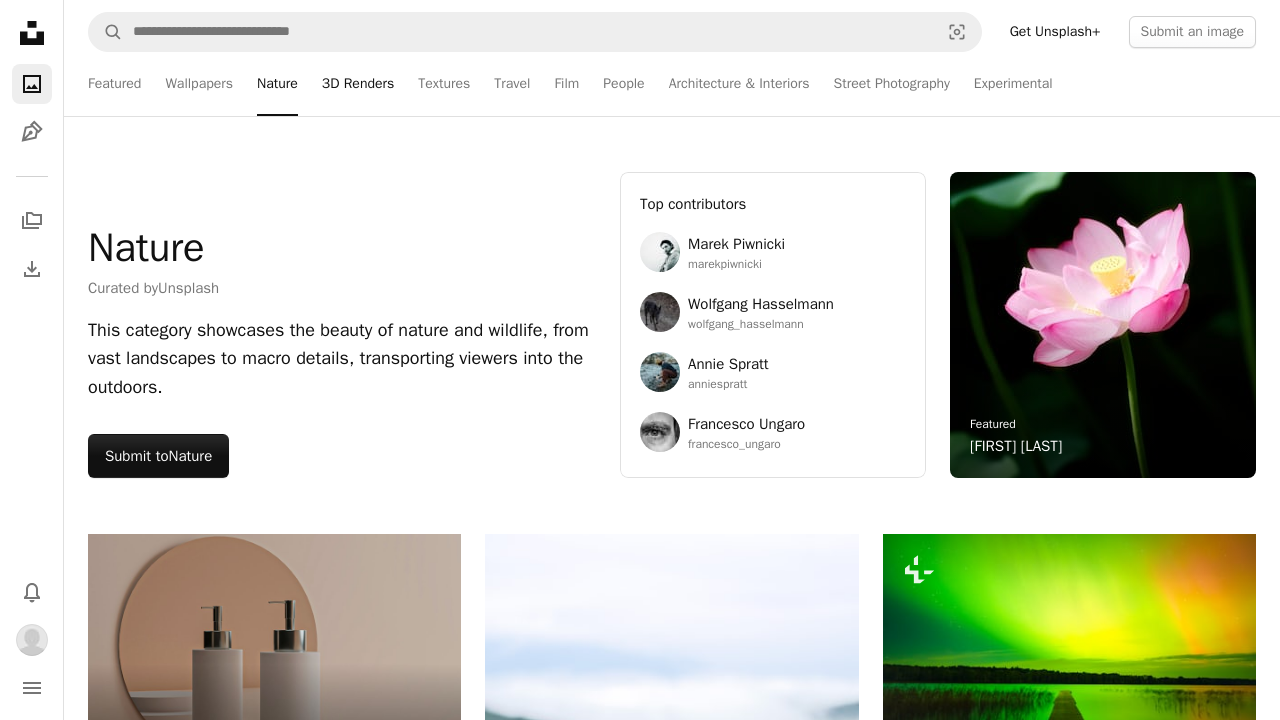 click on "3D Renders" at bounding box center [358, 84] 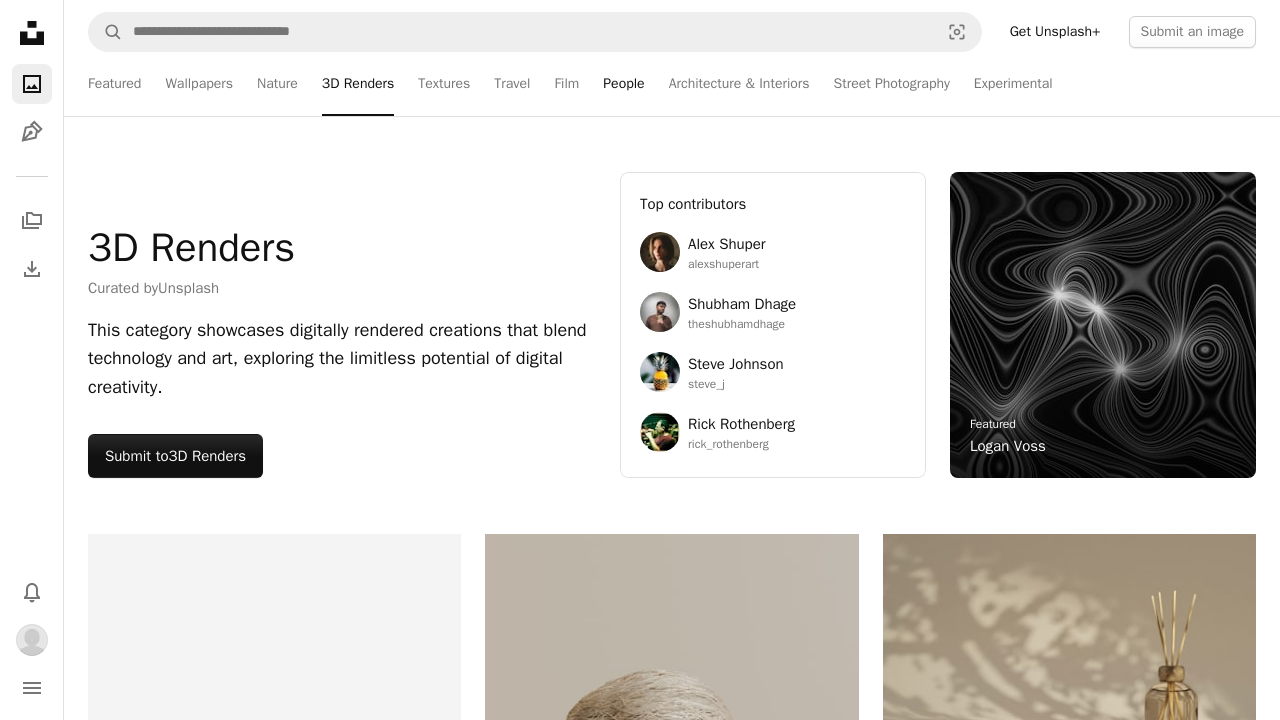 click on "People" at bounding box center (623, 84) 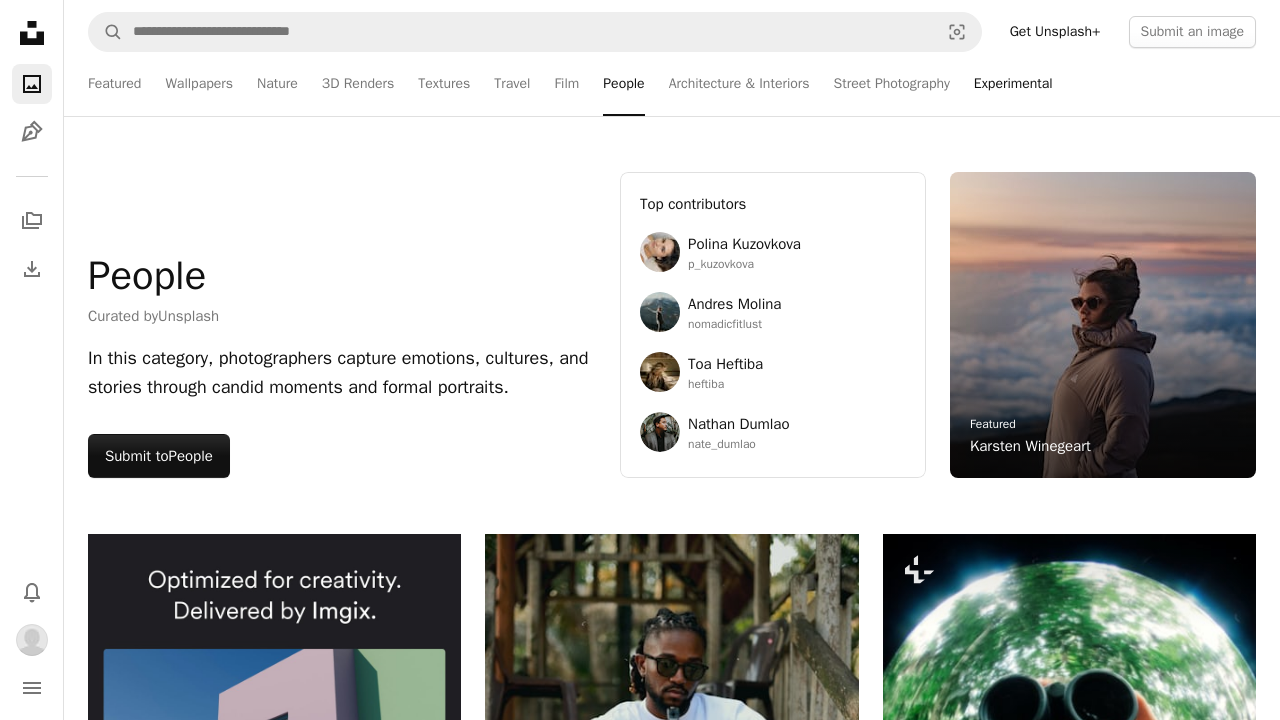 click on "Experimental" at bounding box center [1013, 84] 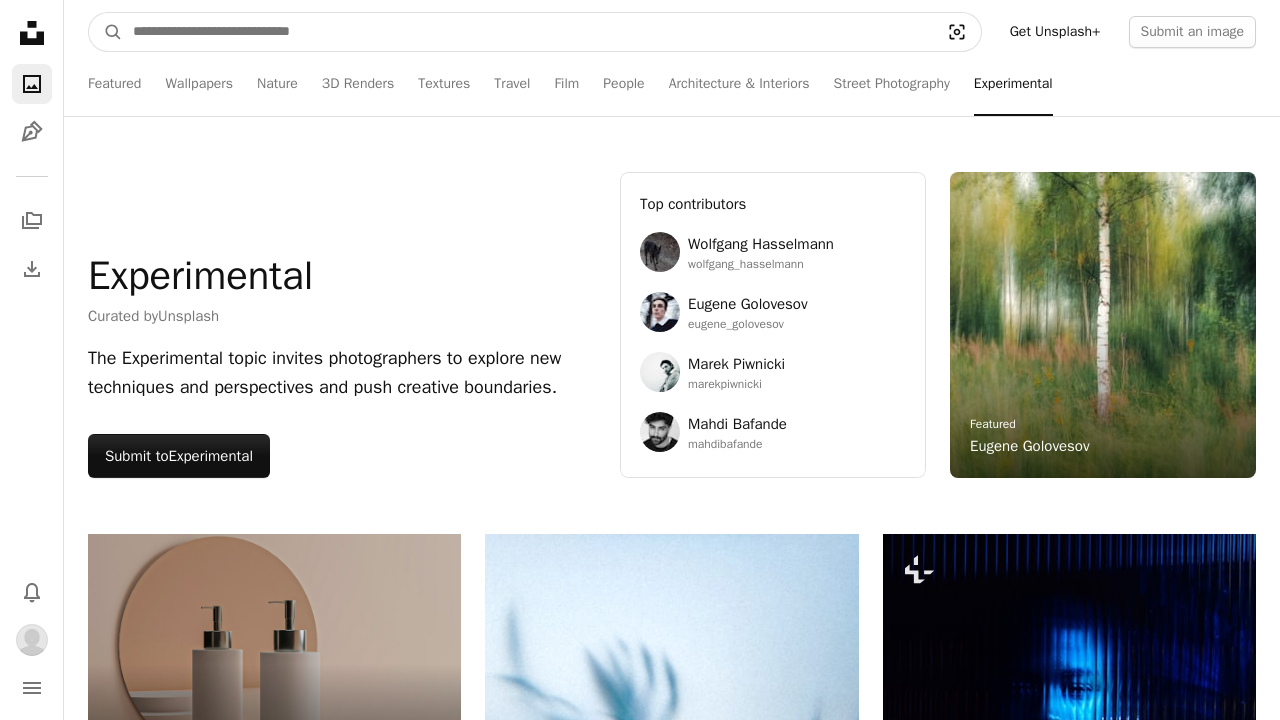 click 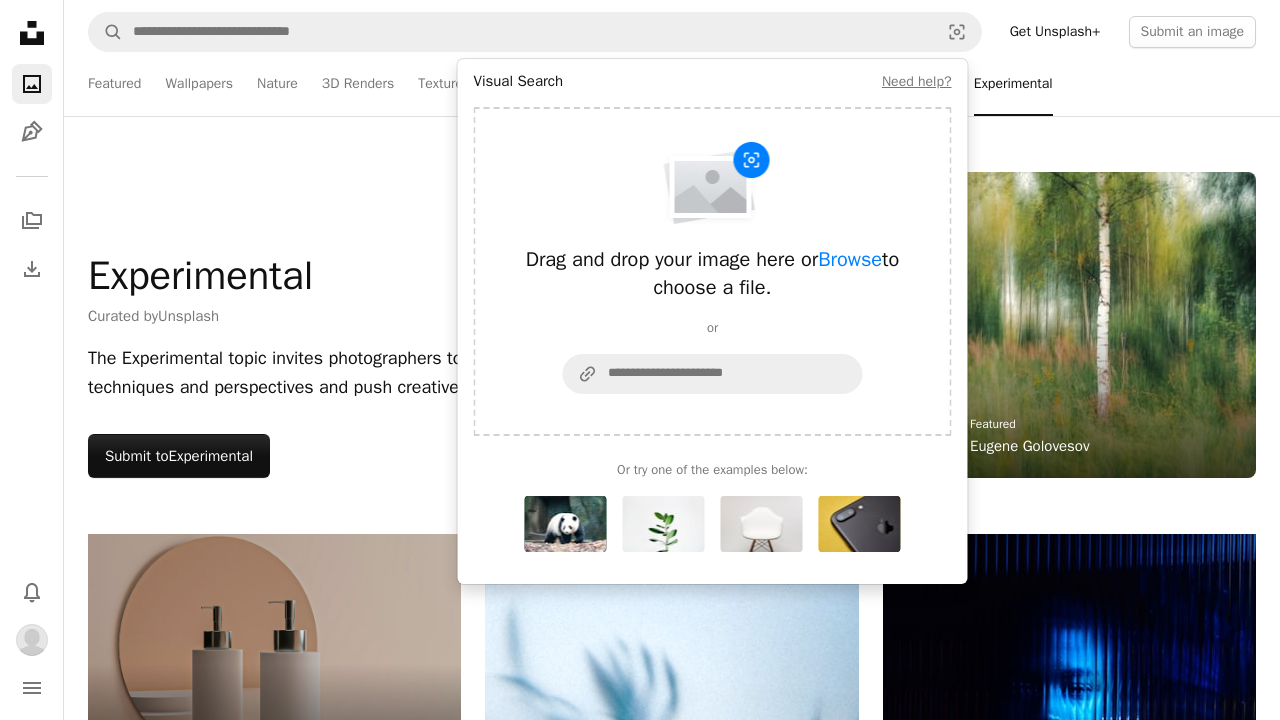 click on "Get Unsplash+" at bounding box center [1055, 32] 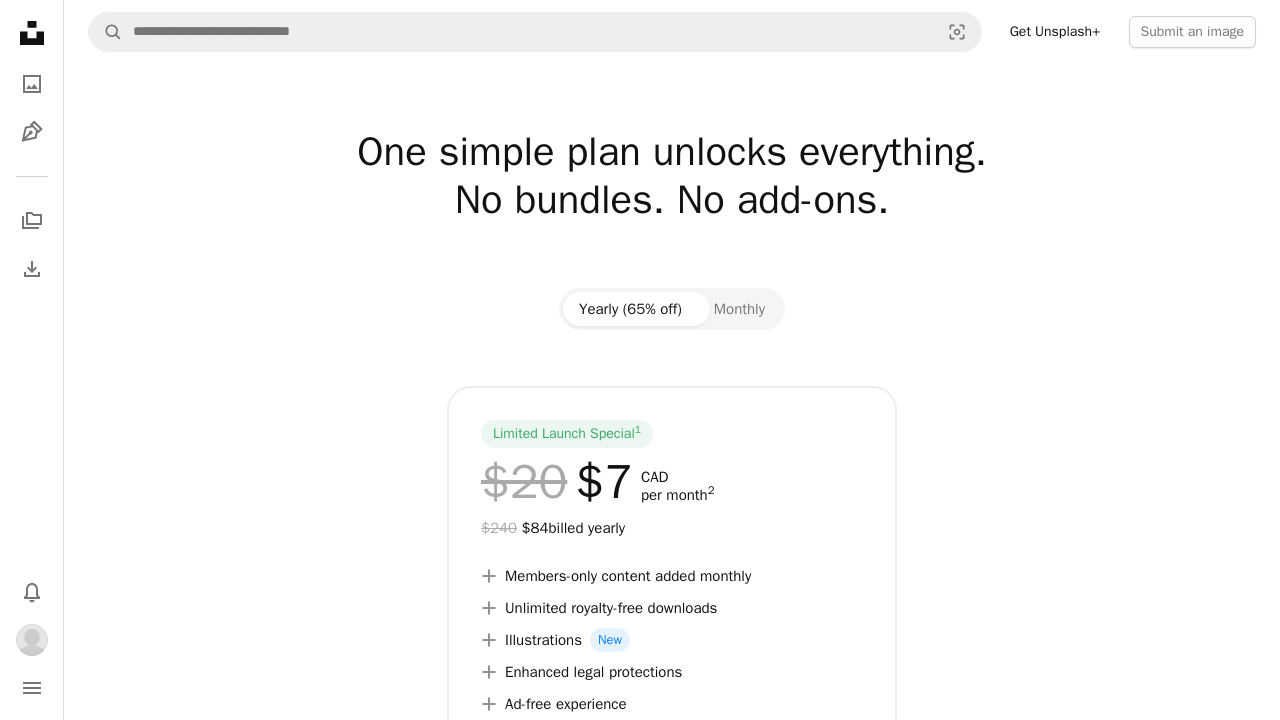 click on "Get Unsplash+" at bounding box center (1055, 32) 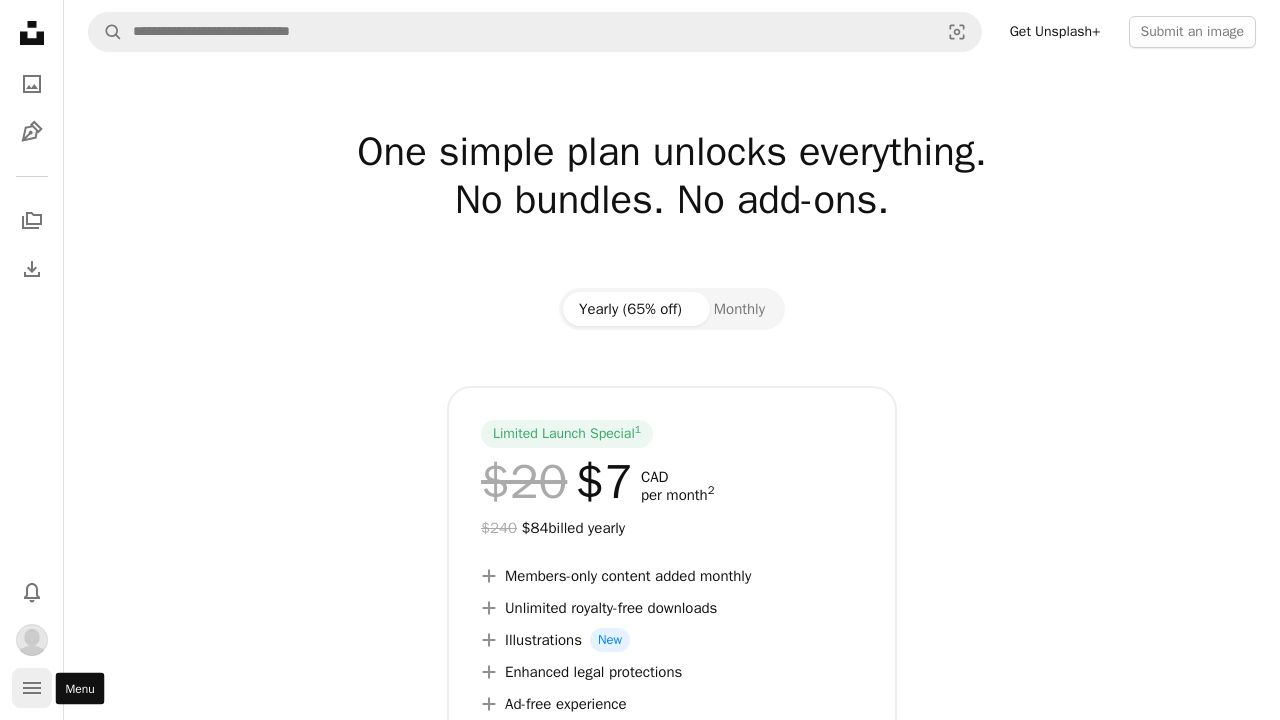 click on "navigation menu" 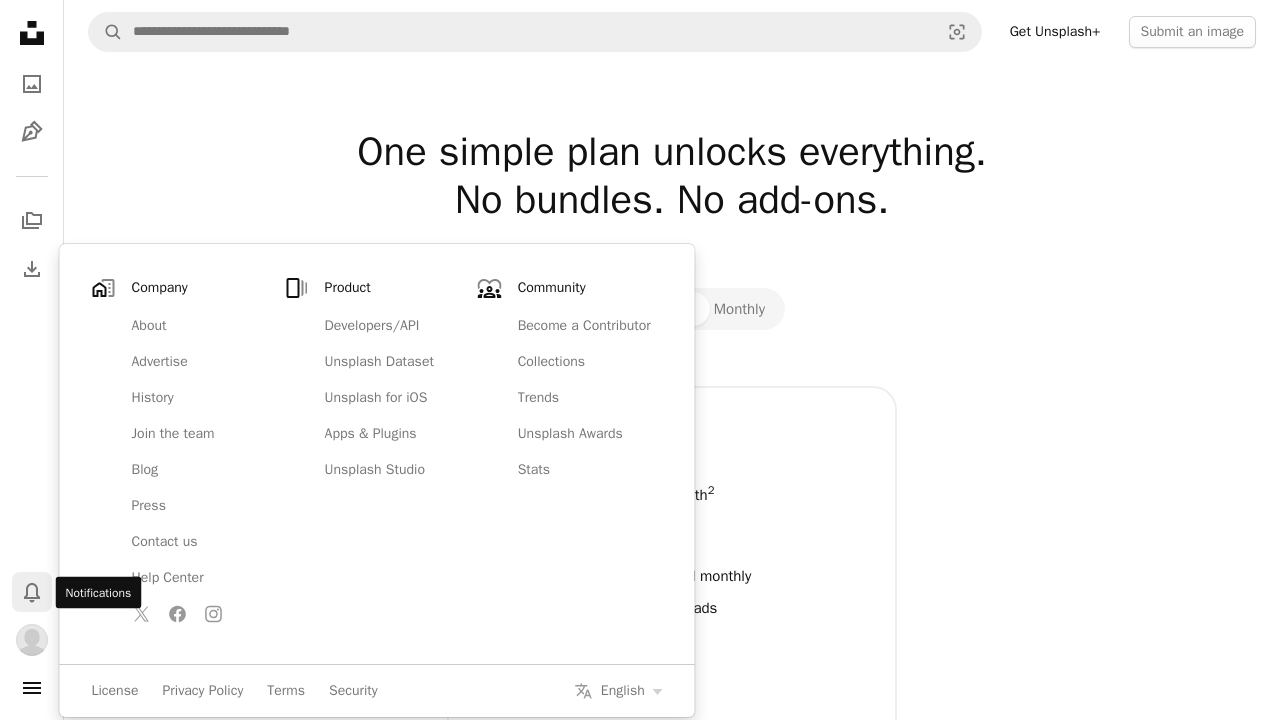 click on "Bell" at bounding box center (32, 592) 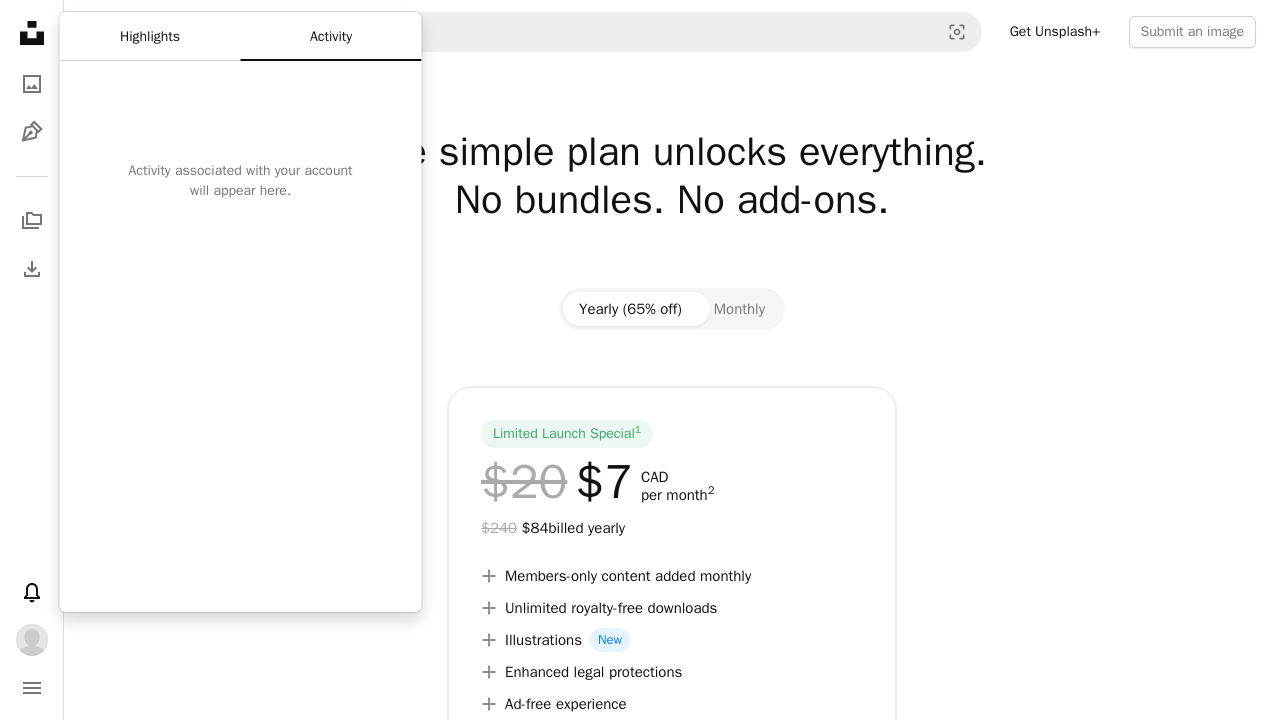 click on "Highlights" at bounding box center (150, 37) 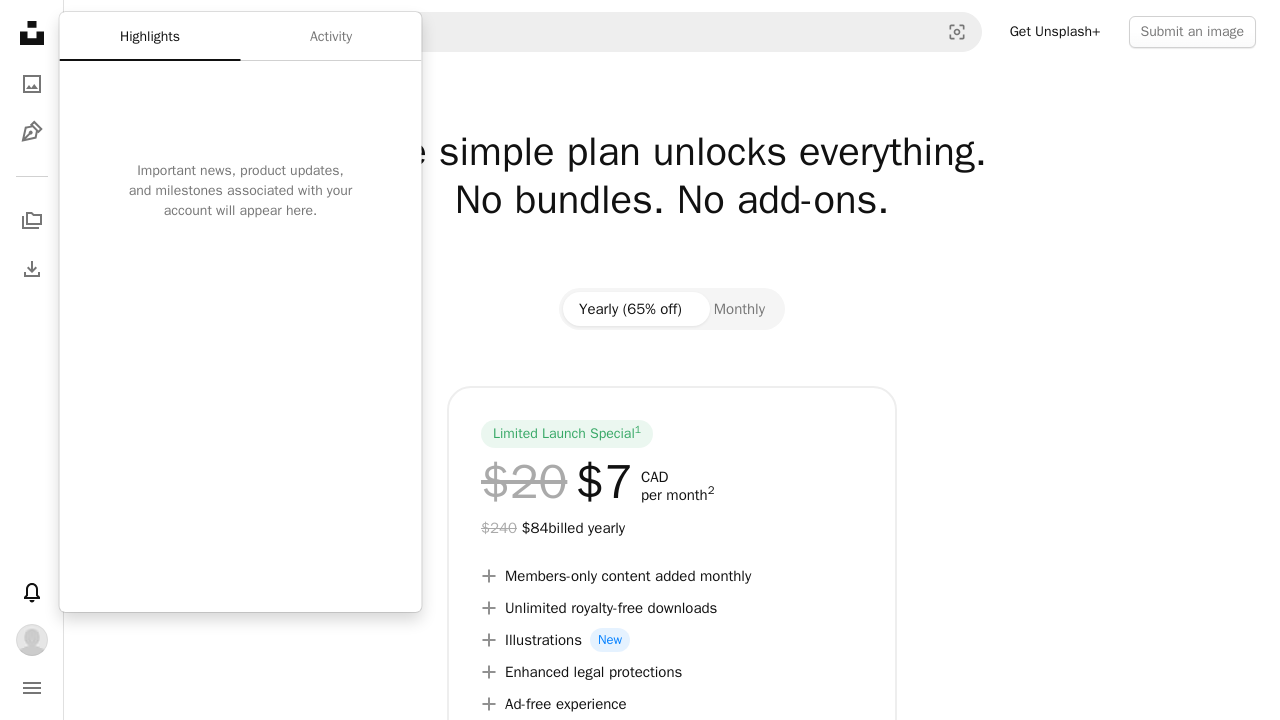 click on "Unsplash logo Unsplash Home A photo Pen Tool A stack of folders Download Bell navigation menu" at bounding box center (32, 360) 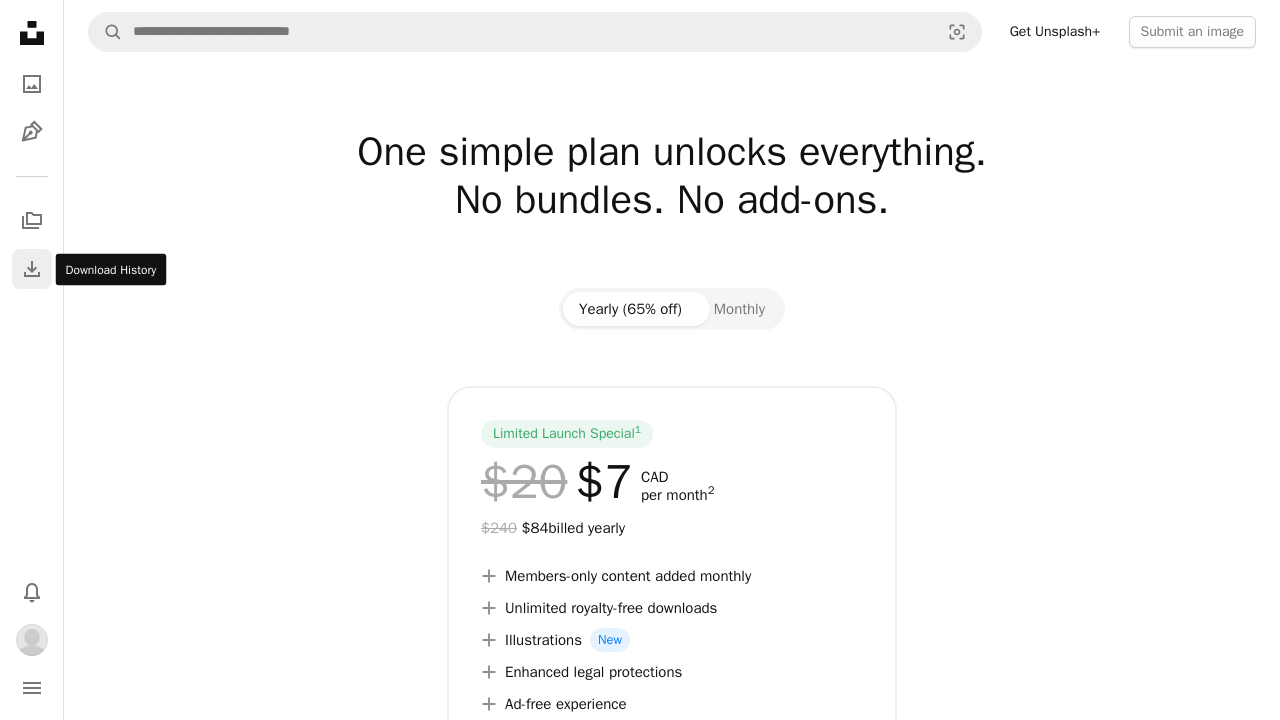 click on "Download" 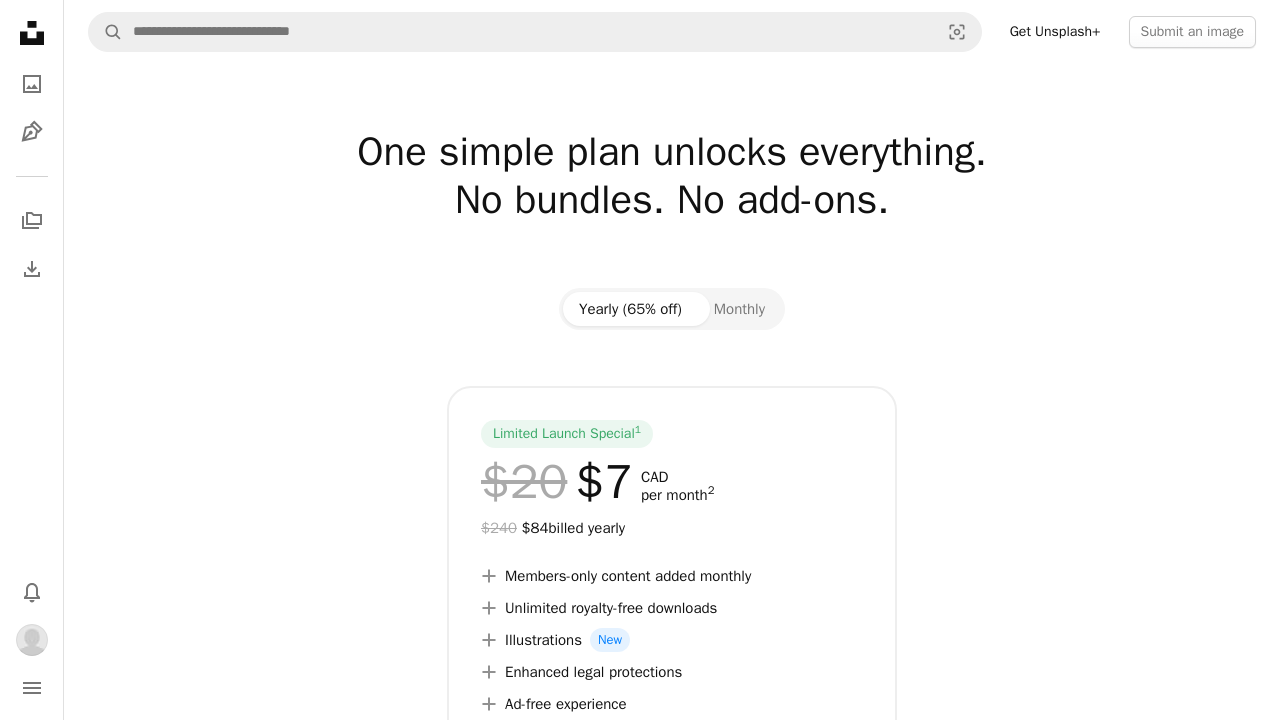 click on "Unsplash logo Unsplash Home" 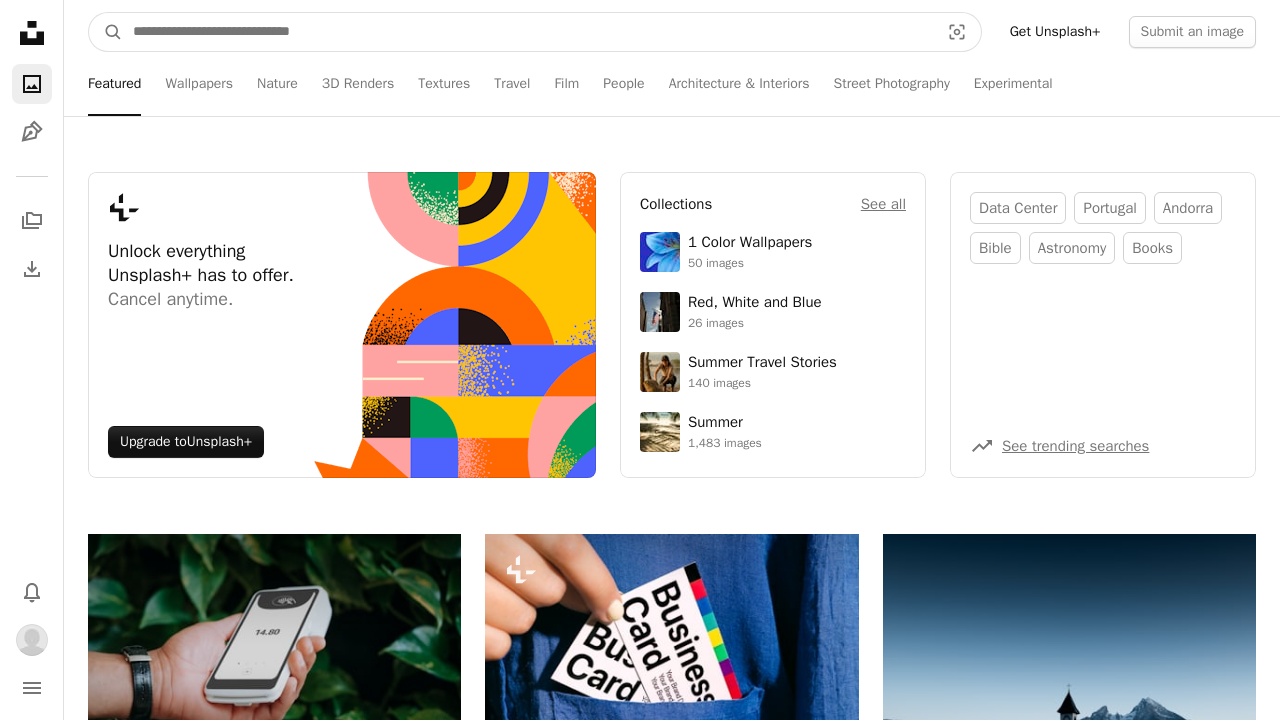 click at bounding box center [528, 32] 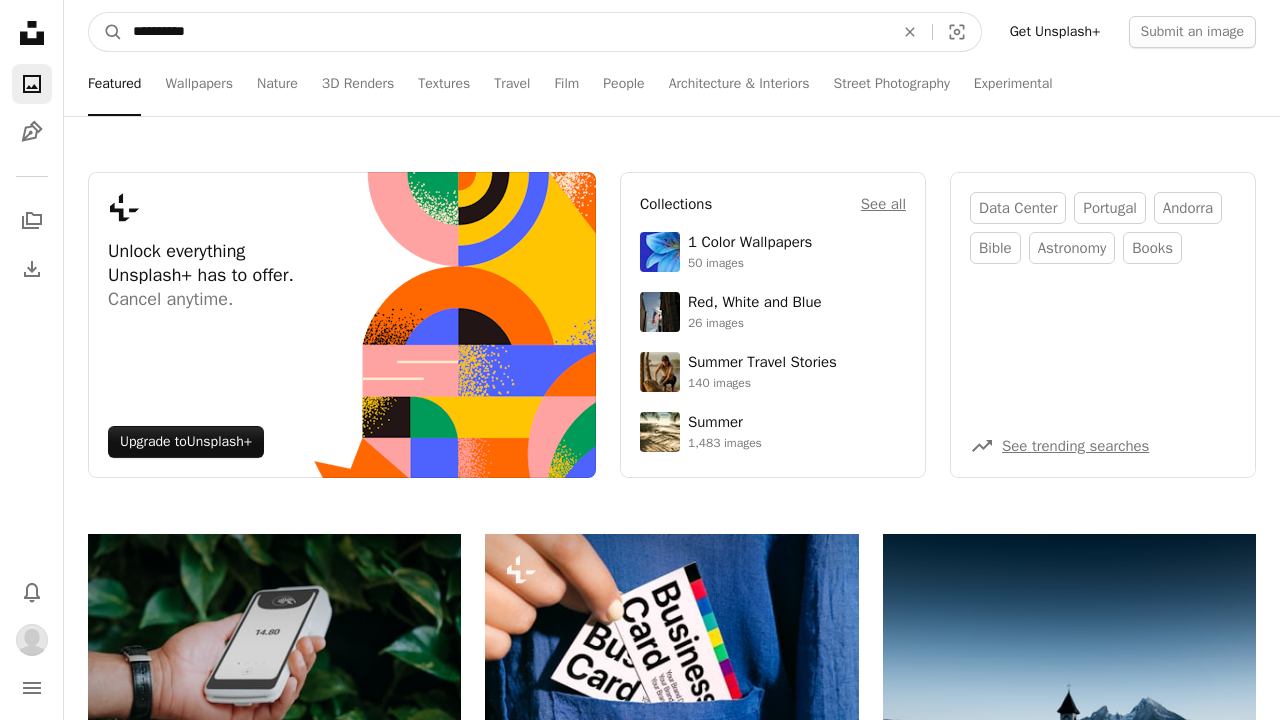 type on "**********" 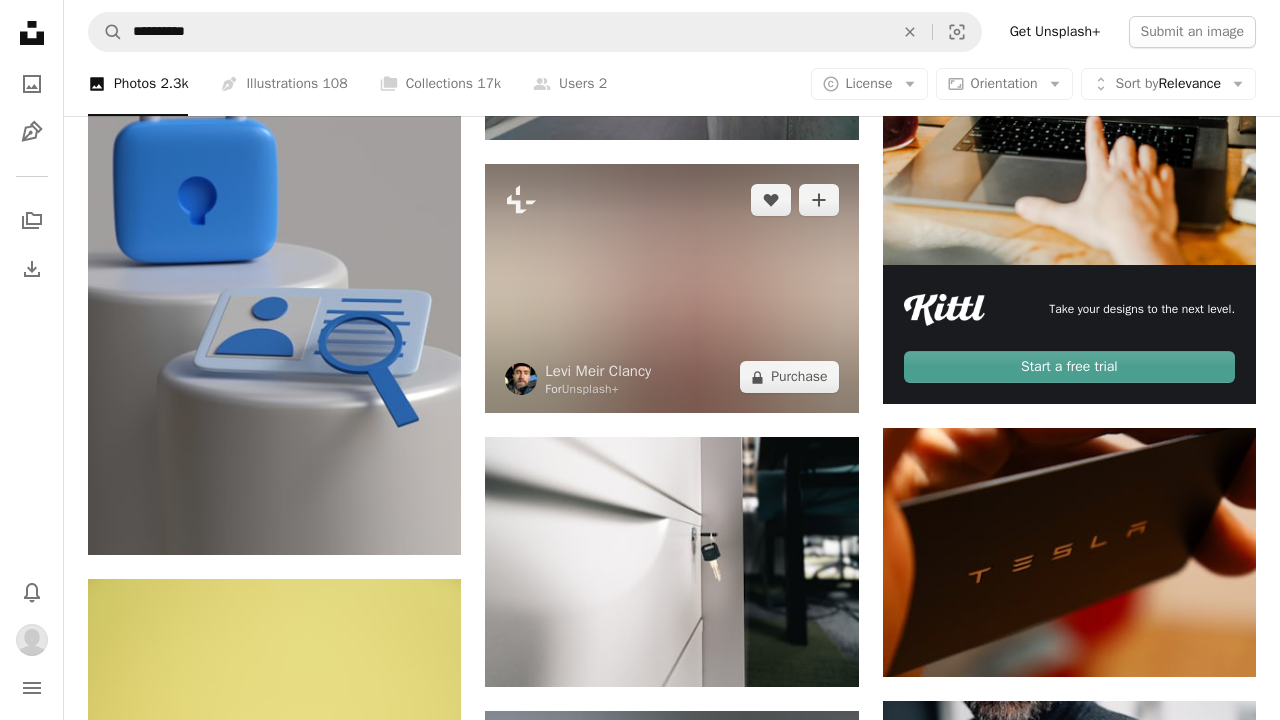 scroll, scrollTop: 609, scrollLeft: 0, axis: vertical 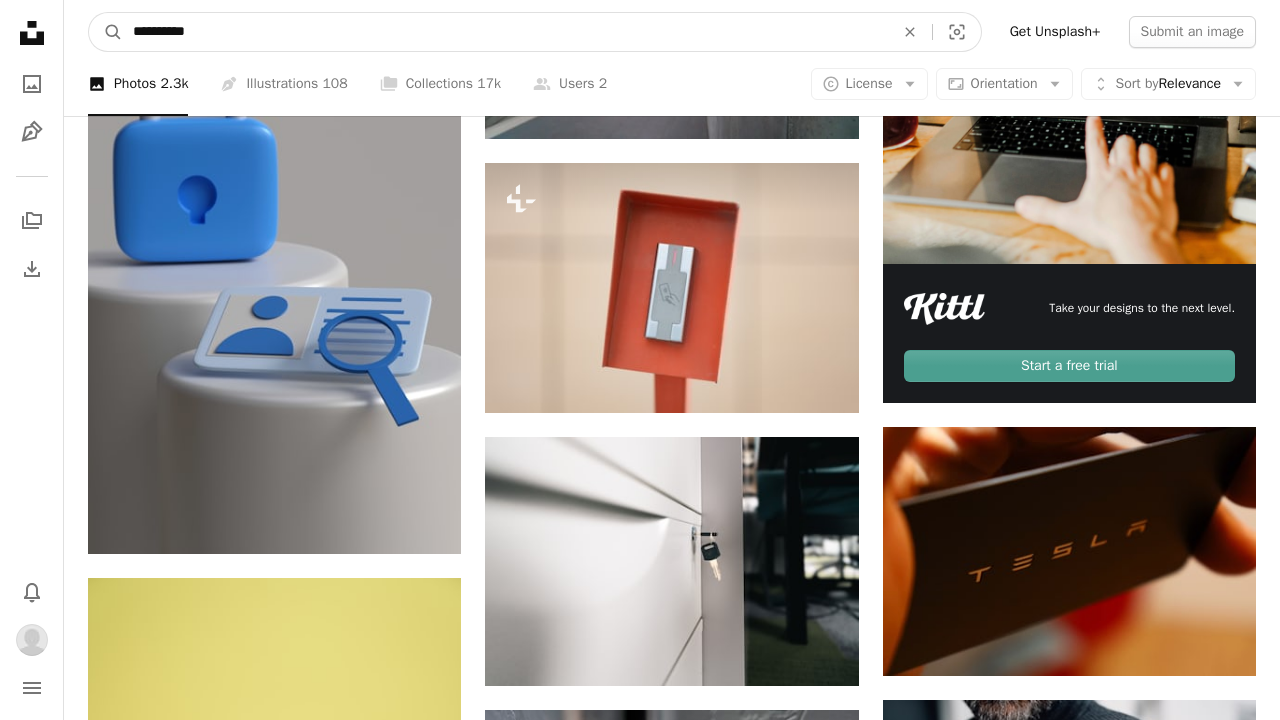 click on "**********" at bounding box center [505, 32] 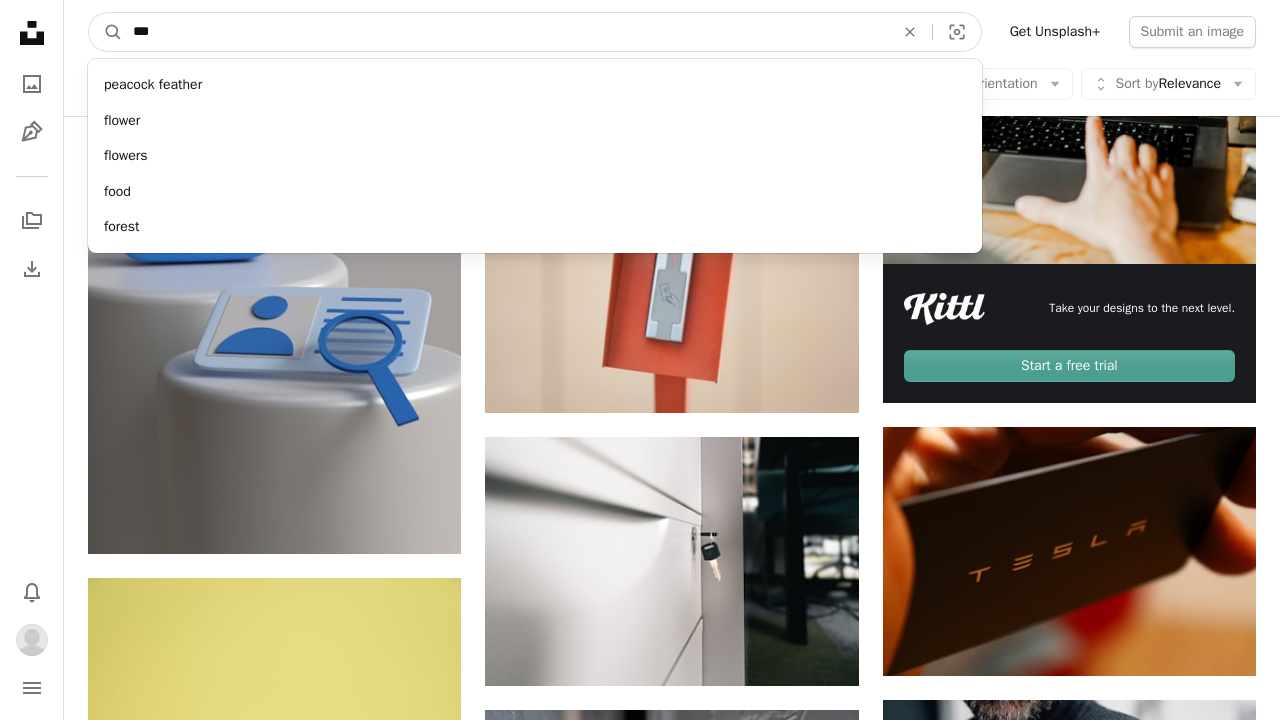 type on "****" 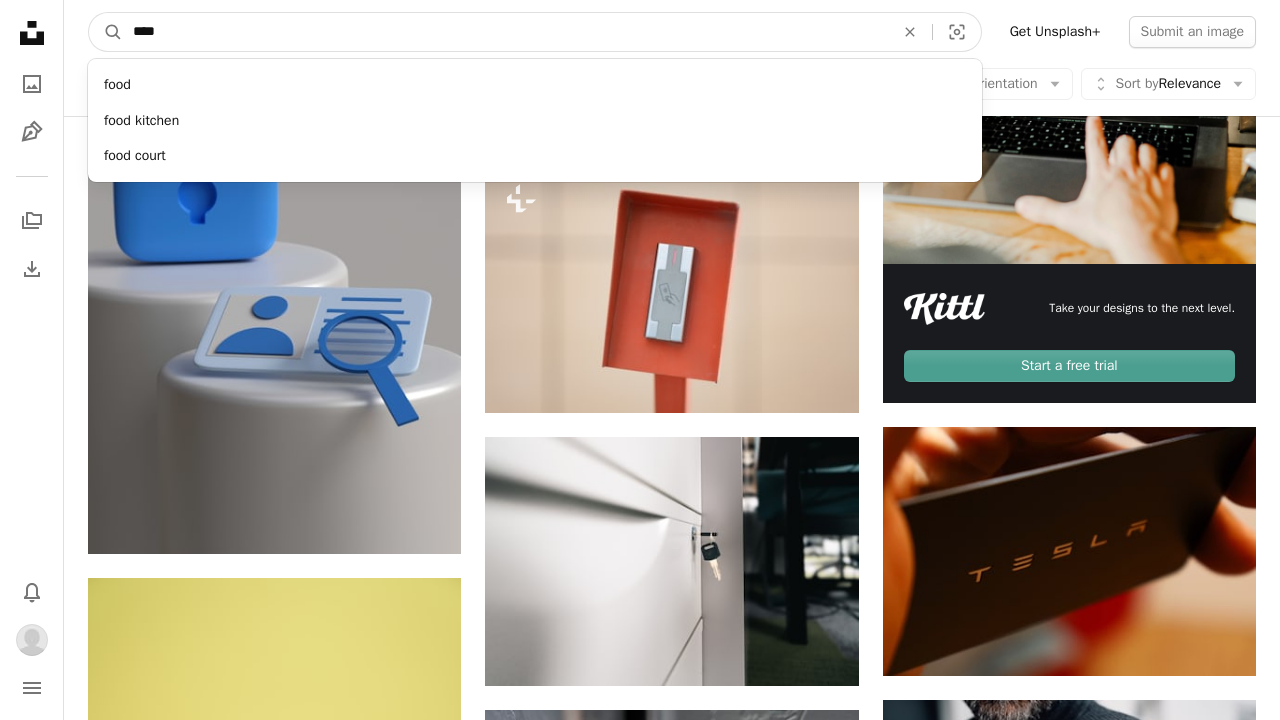 click on "A magnifying glass" at bounding box center (106, 32) 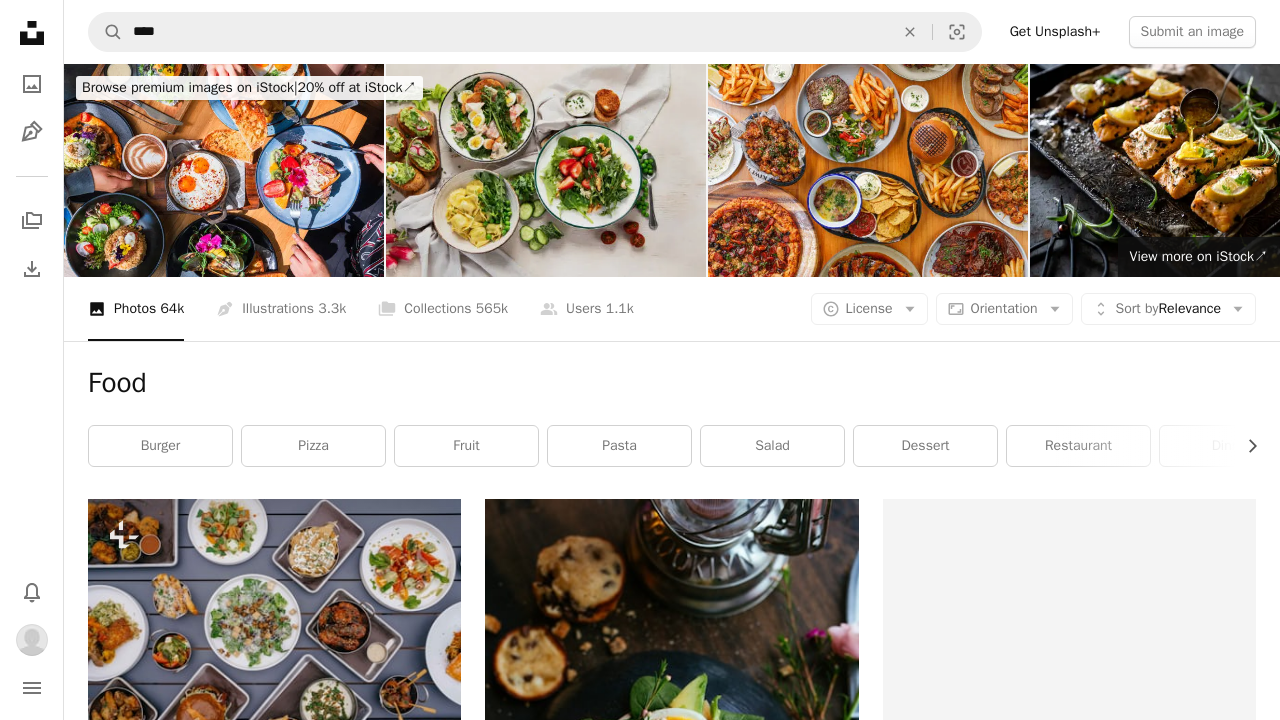 scroll, scrollTop: 0, scrollLeft: 0, axis: both 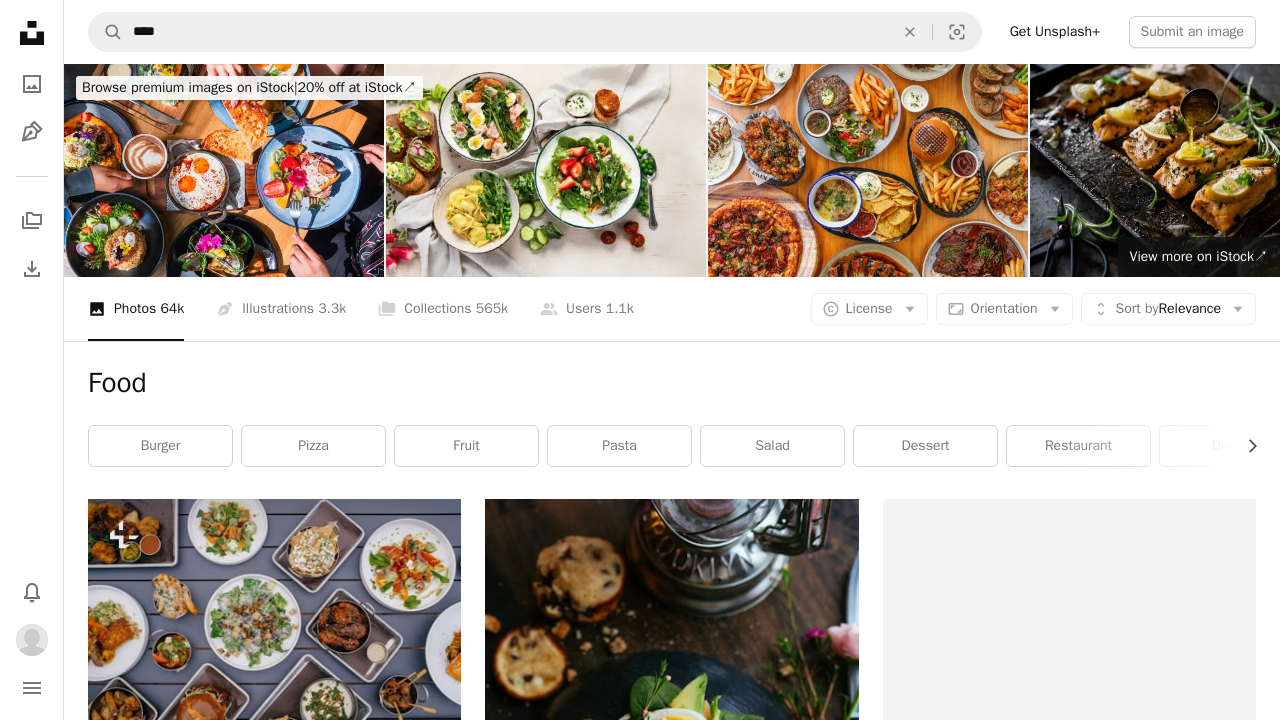 click at bounding box center [1190, 170] 